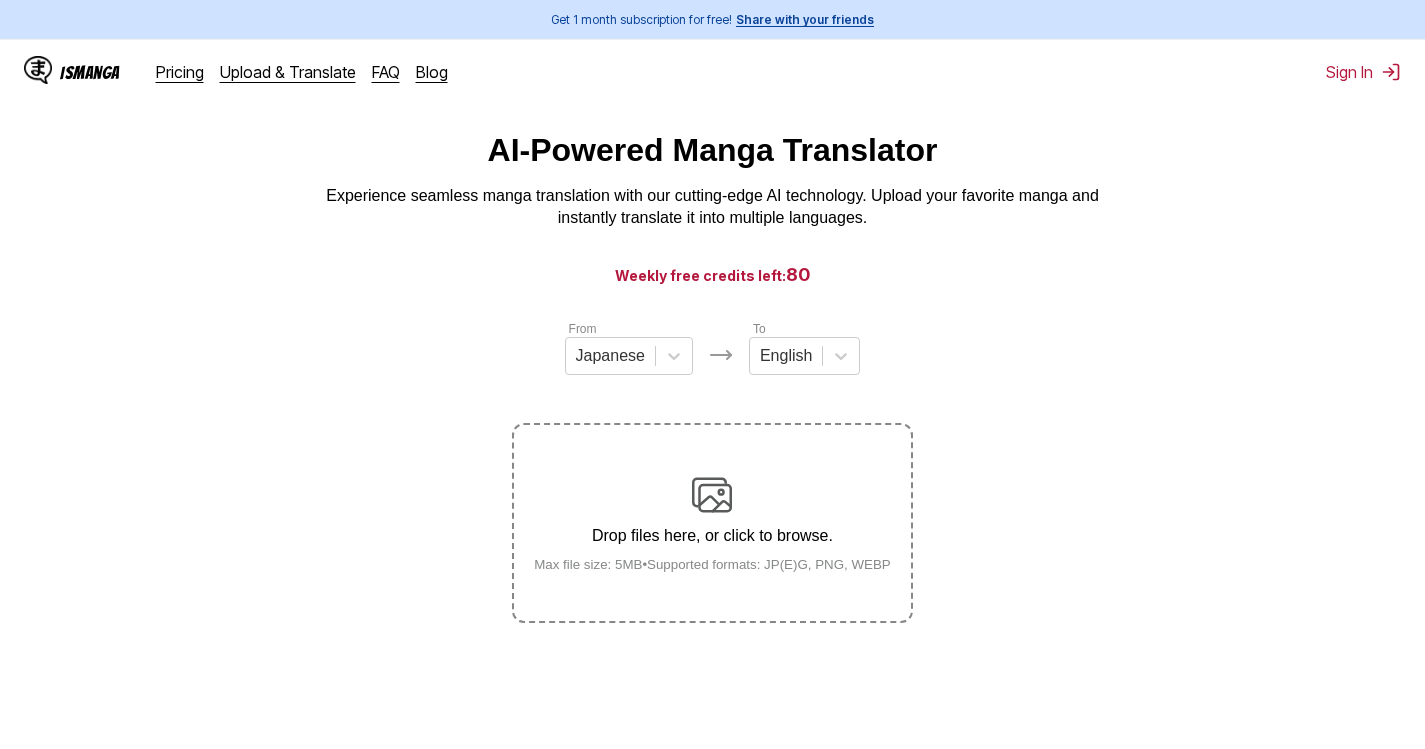 scroll, scrollTop: 0, scrollLeft: 0, axis: both 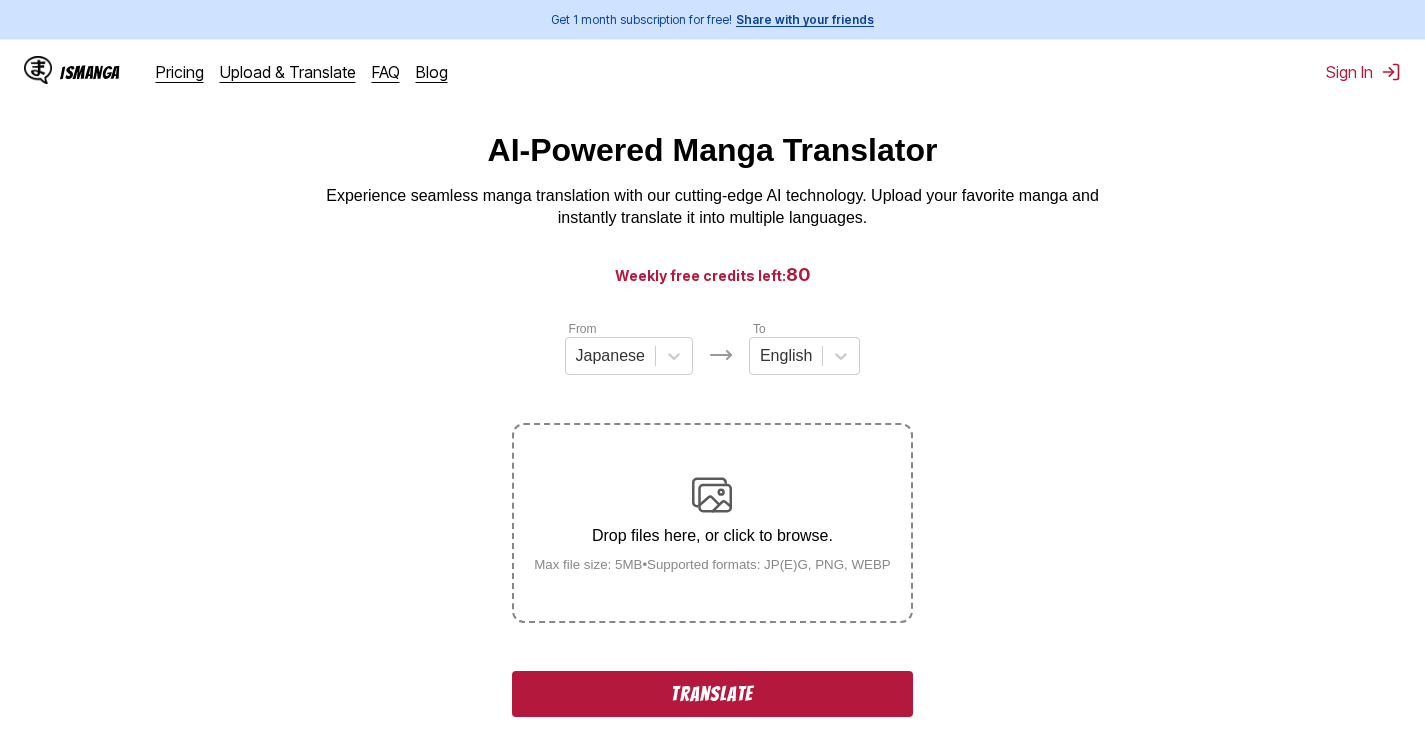 click on "Translate" at bounding box center [712, 694] 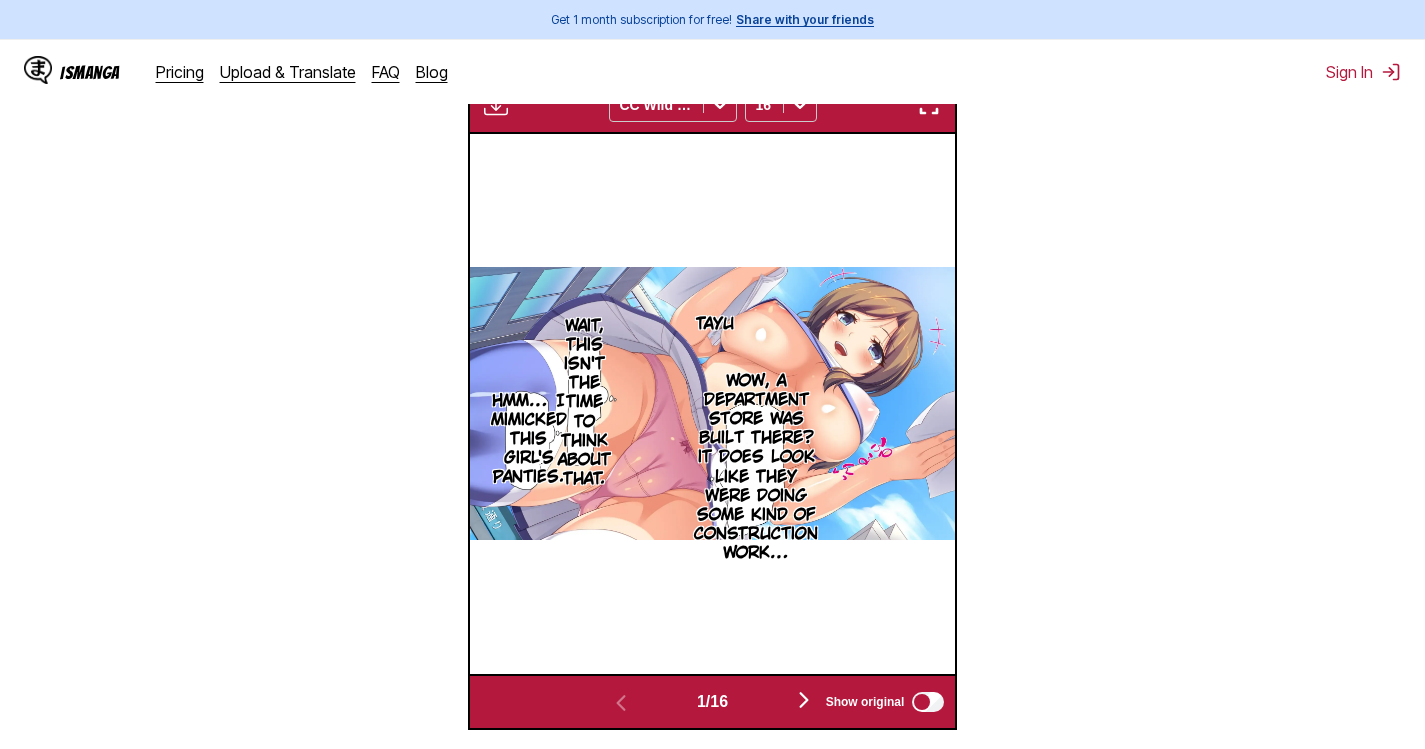 click at bounding box center [929, 105] 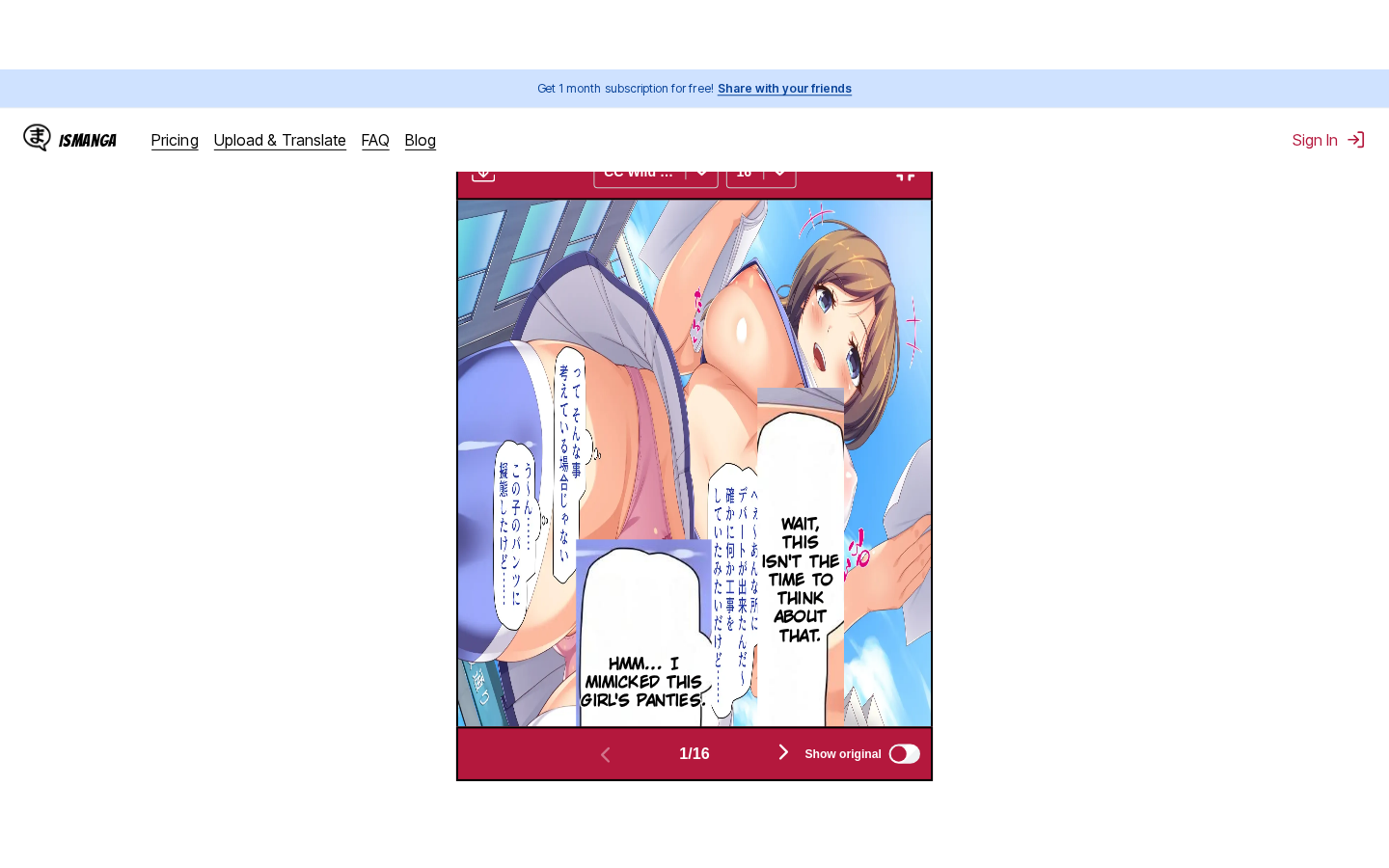 scroll, scrollTop: 220, scrollLeft: 0, axis: vertical 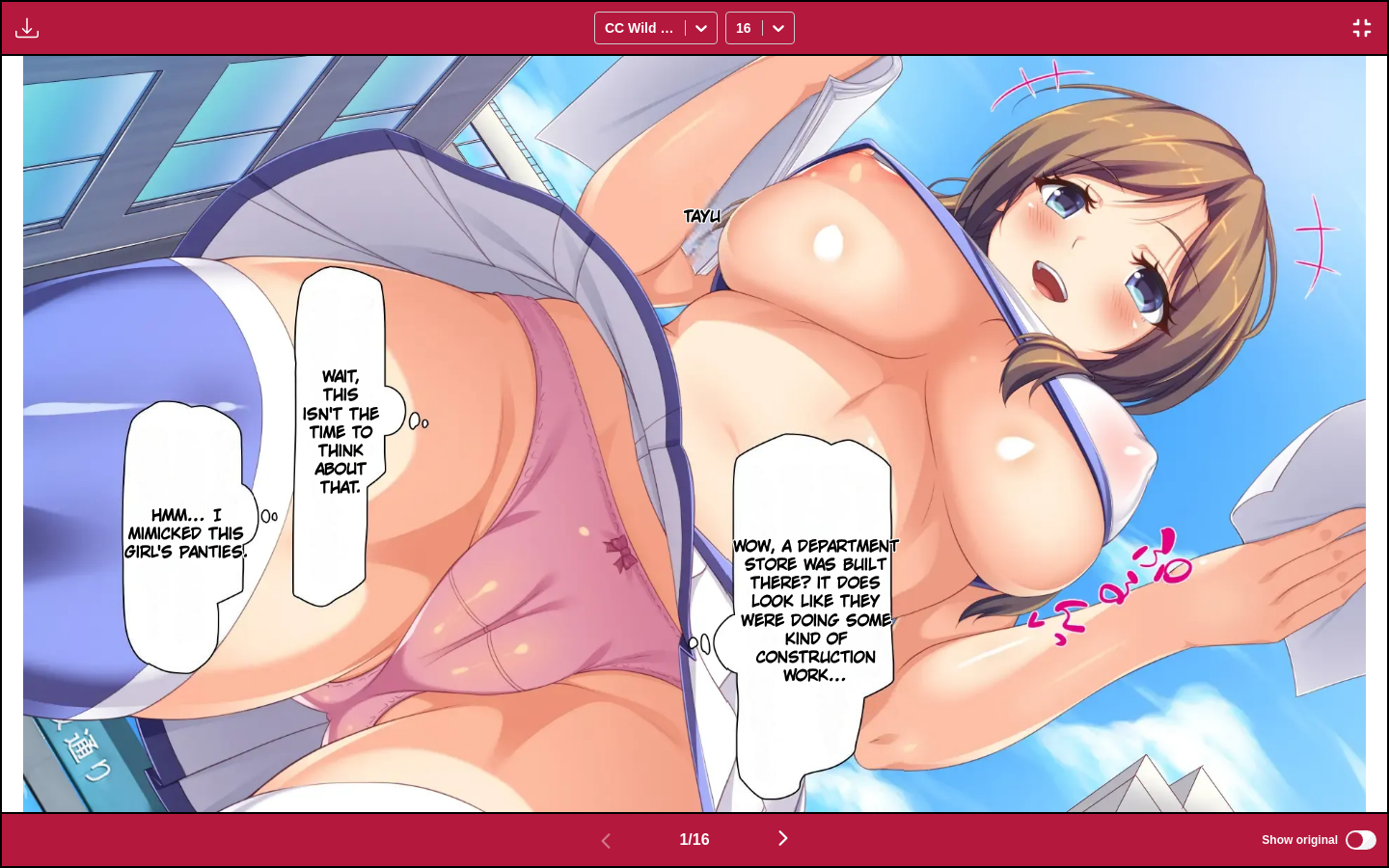 type 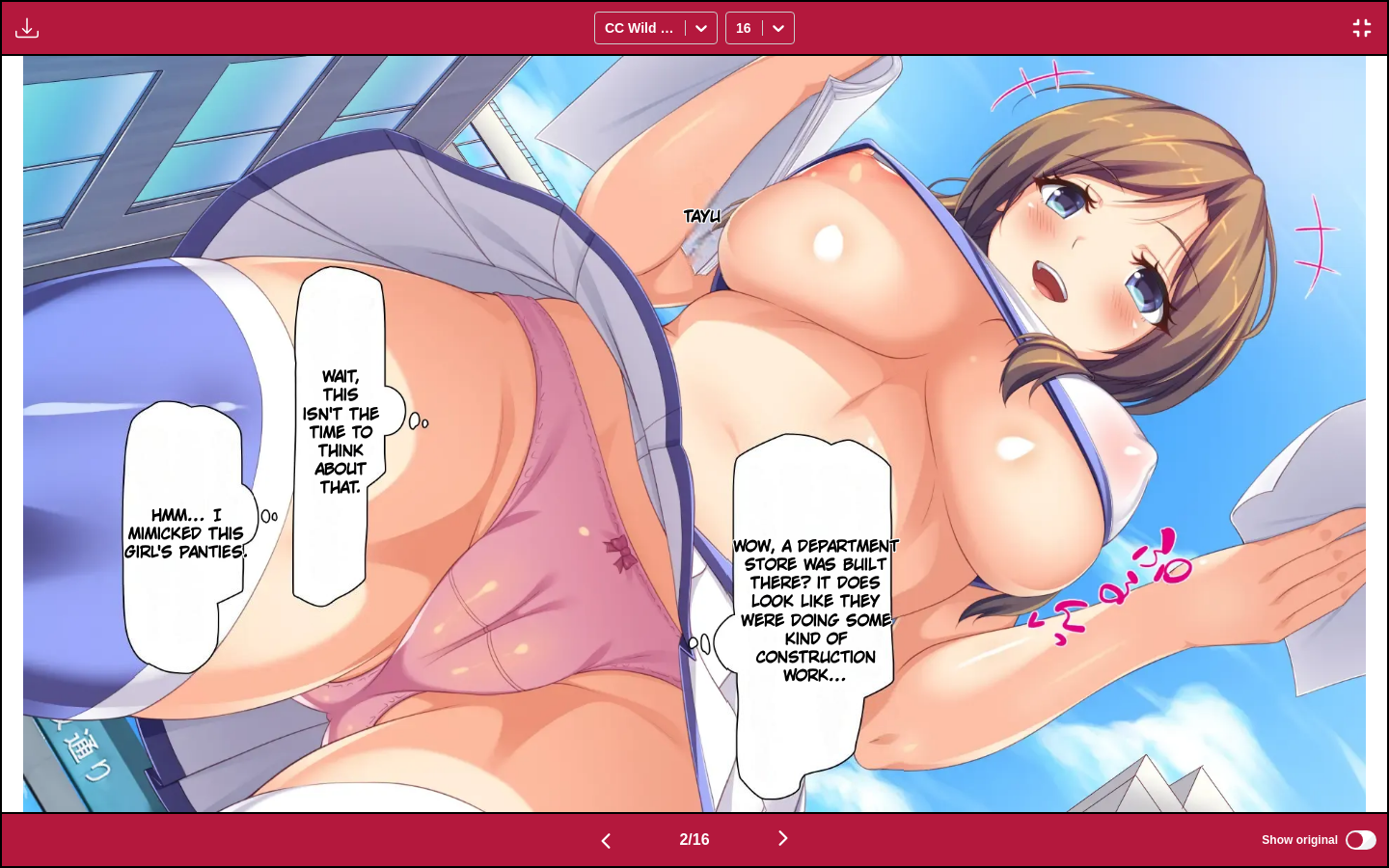 scroll, scrollTop: 0, scrollLeft: 1385, axis: horizontal 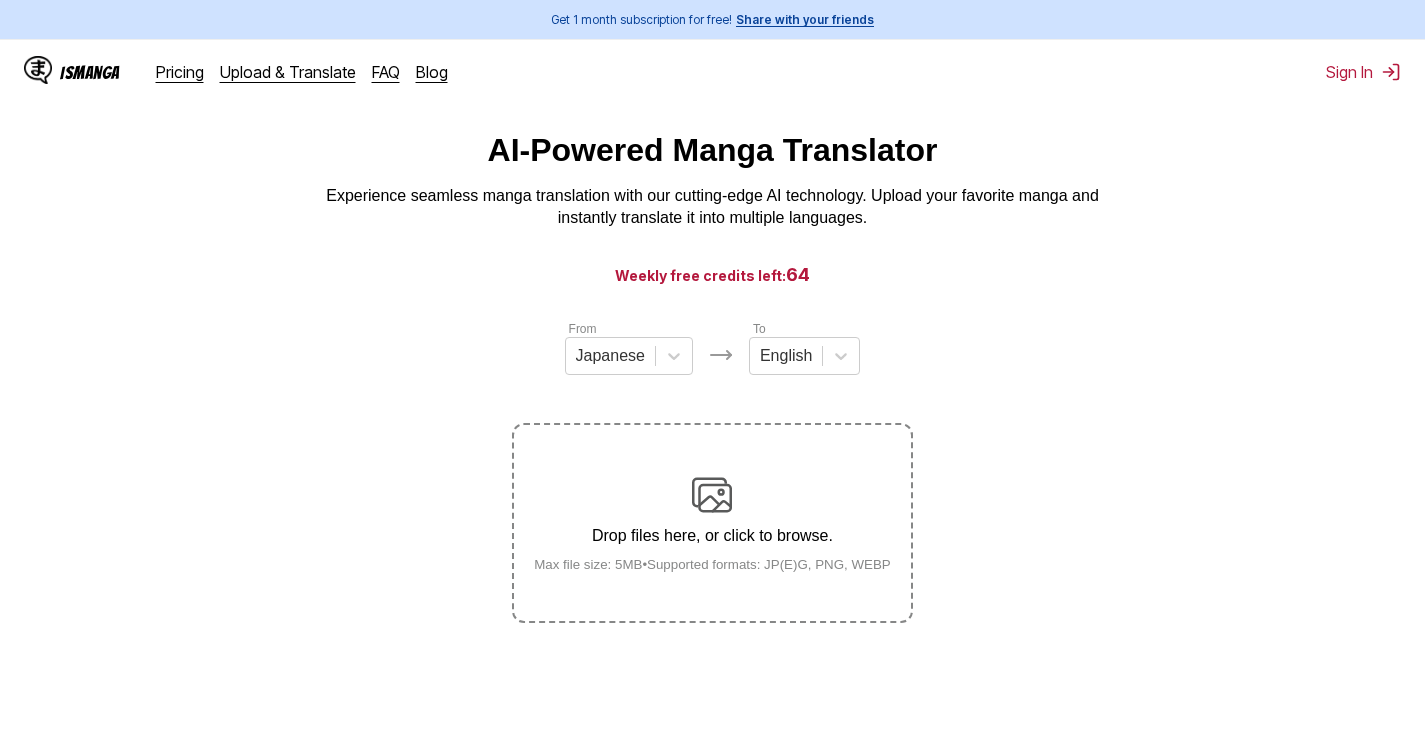 click on "Drop files here, or click to browse. Max file size: 5MB  •  Supported formats: JP(E)G, PNG, WEBP" at bounding box center (712, 523) 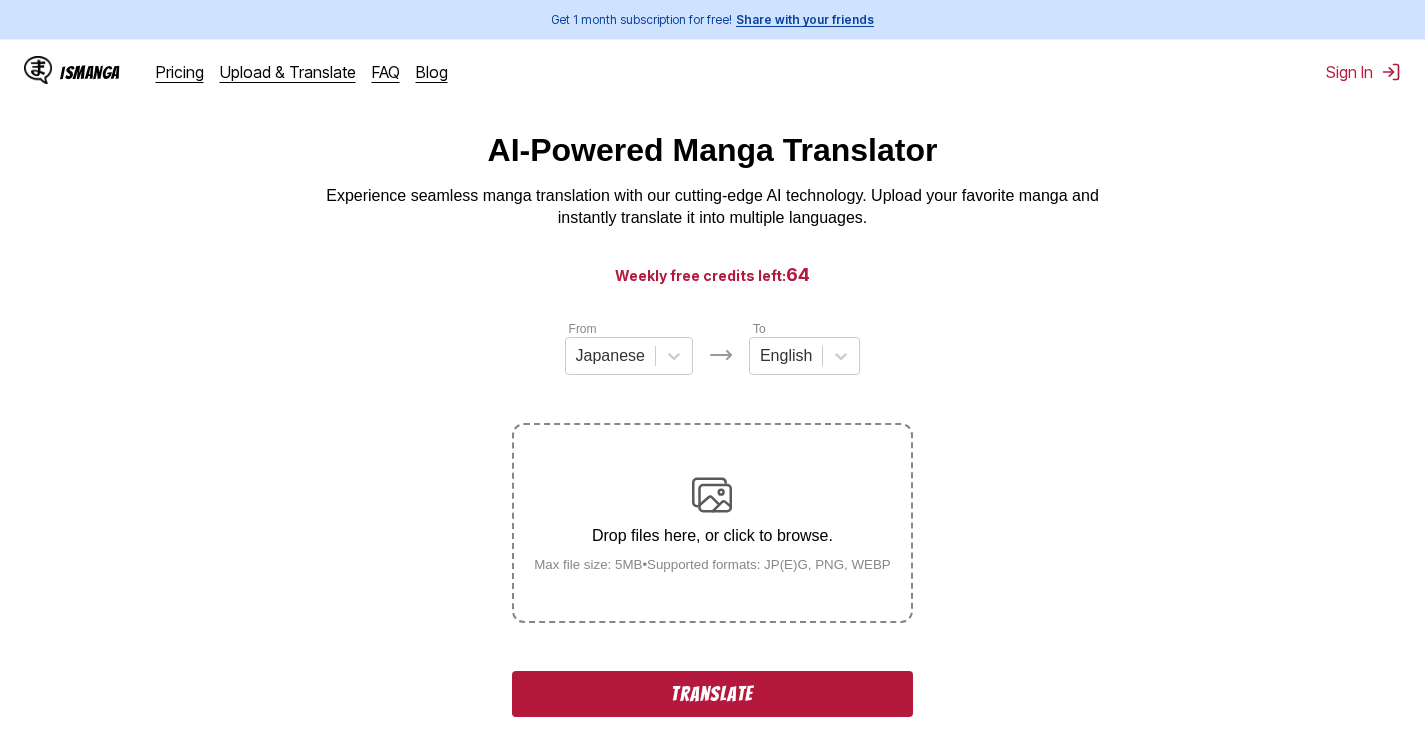 click on "Translate" at bounding box center [712, 694] 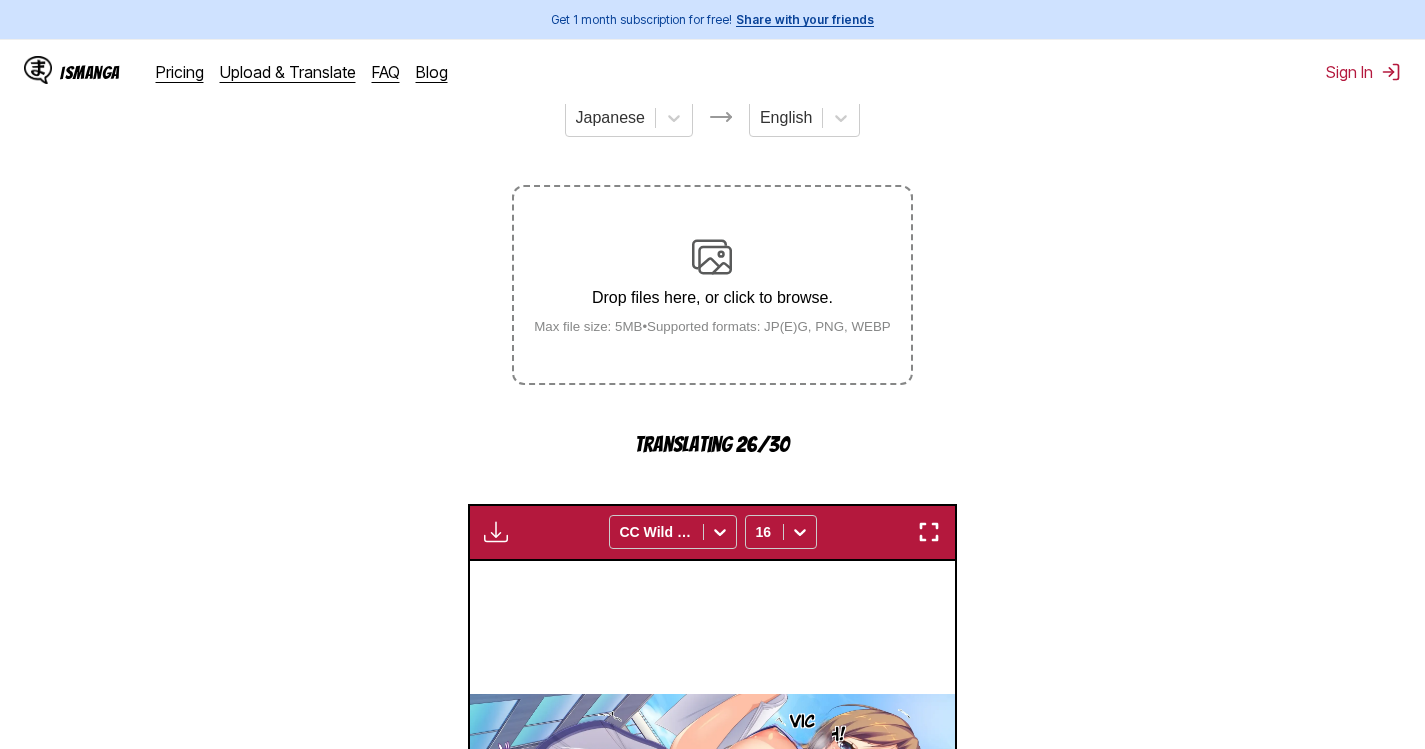 scroll, scrollTop: 400, scrollLeft: 0, axis: vertical 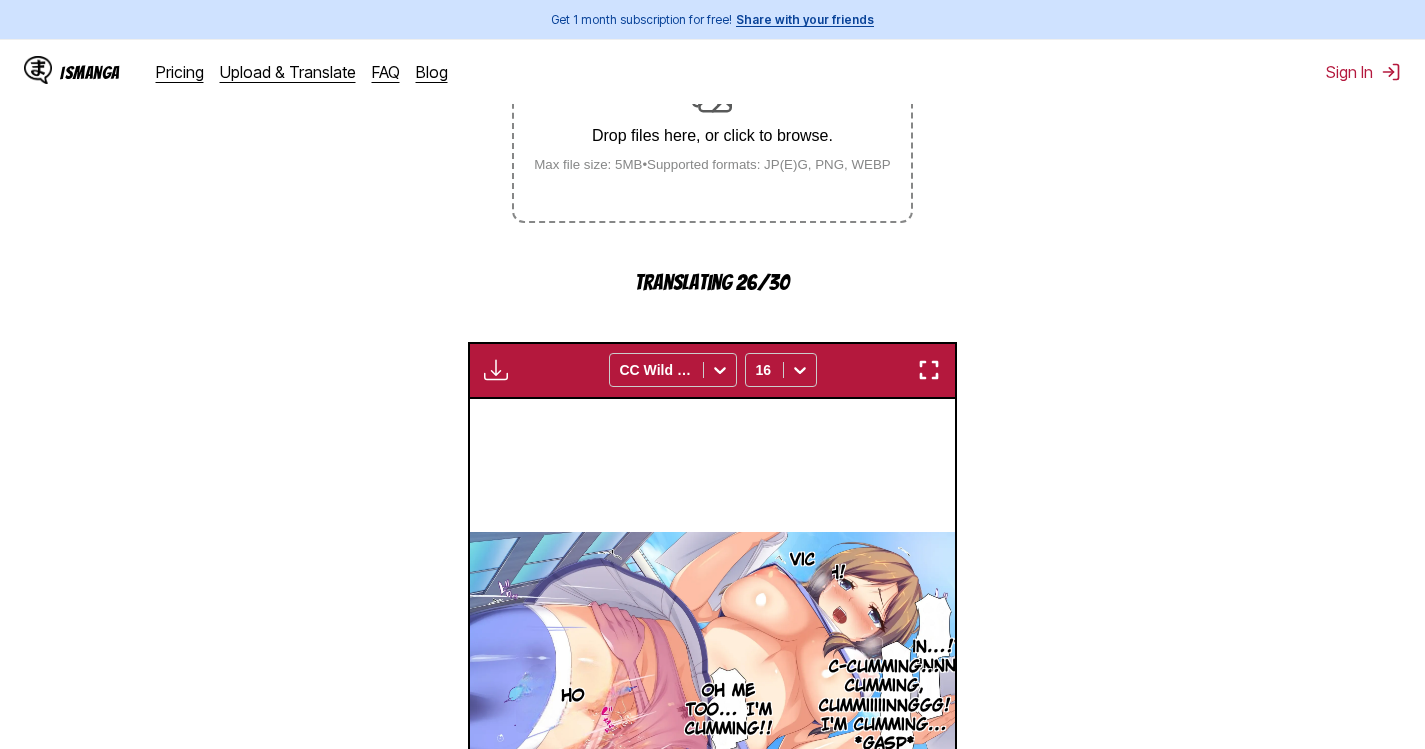 click at bounding box center [929, 370] 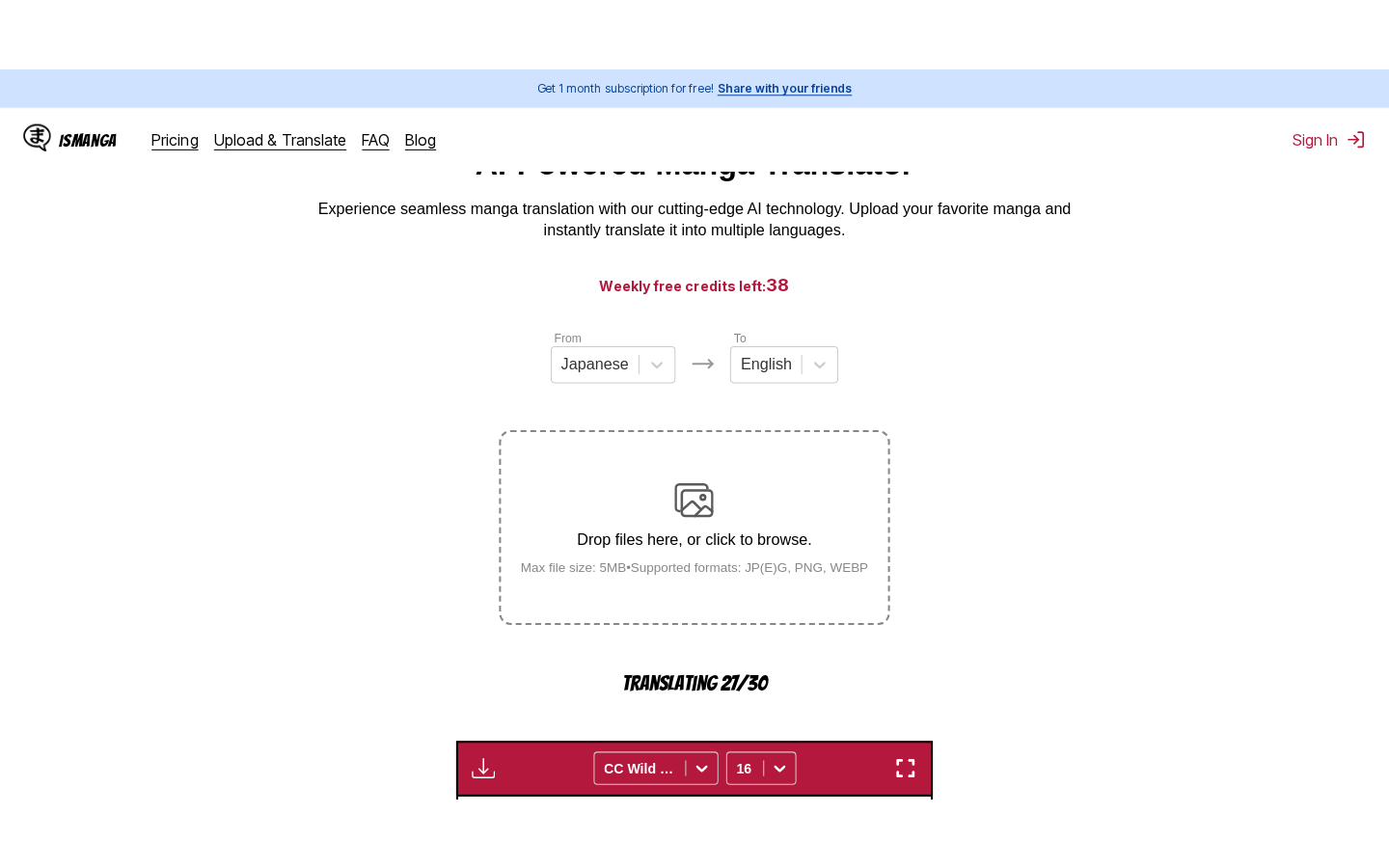scroll, scrollTop: 96, scrollLeft: 0, axis: vertical 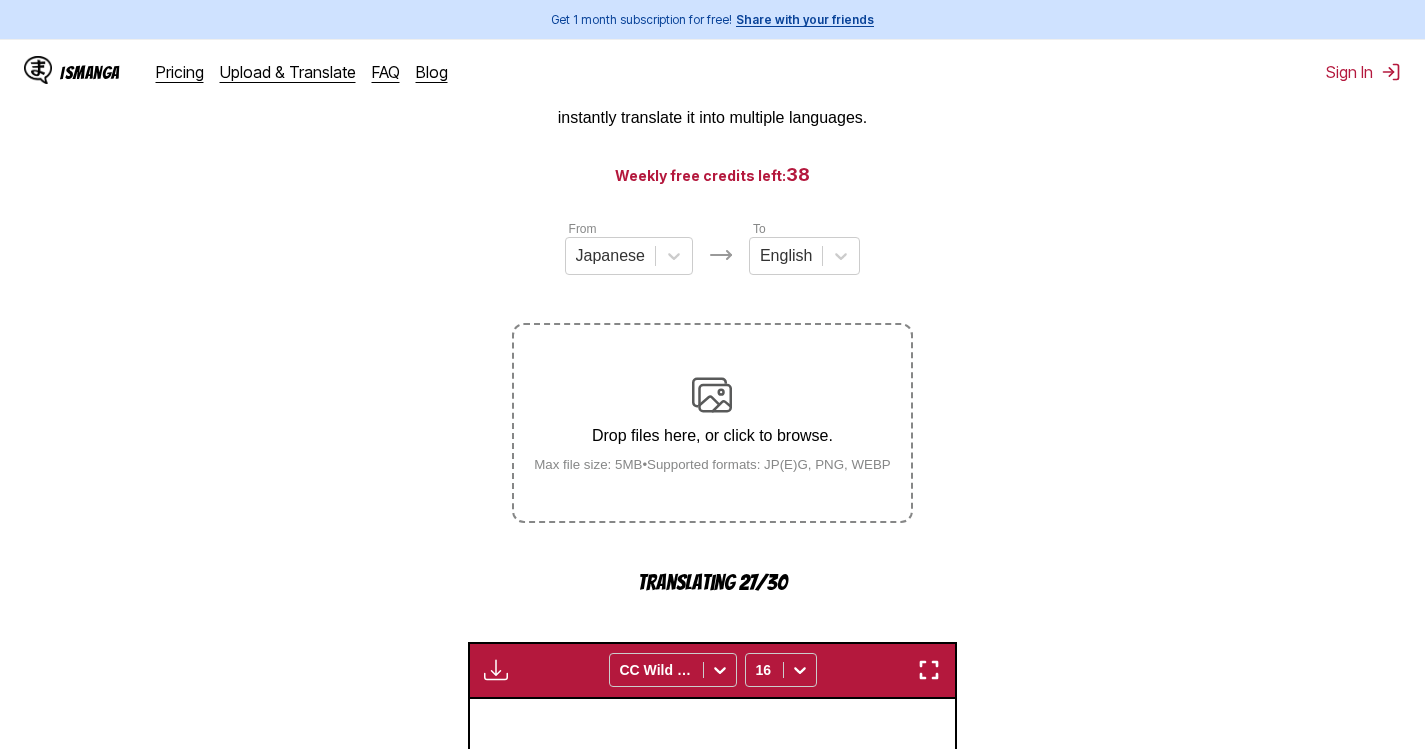 click at bounding box center [929, 670] 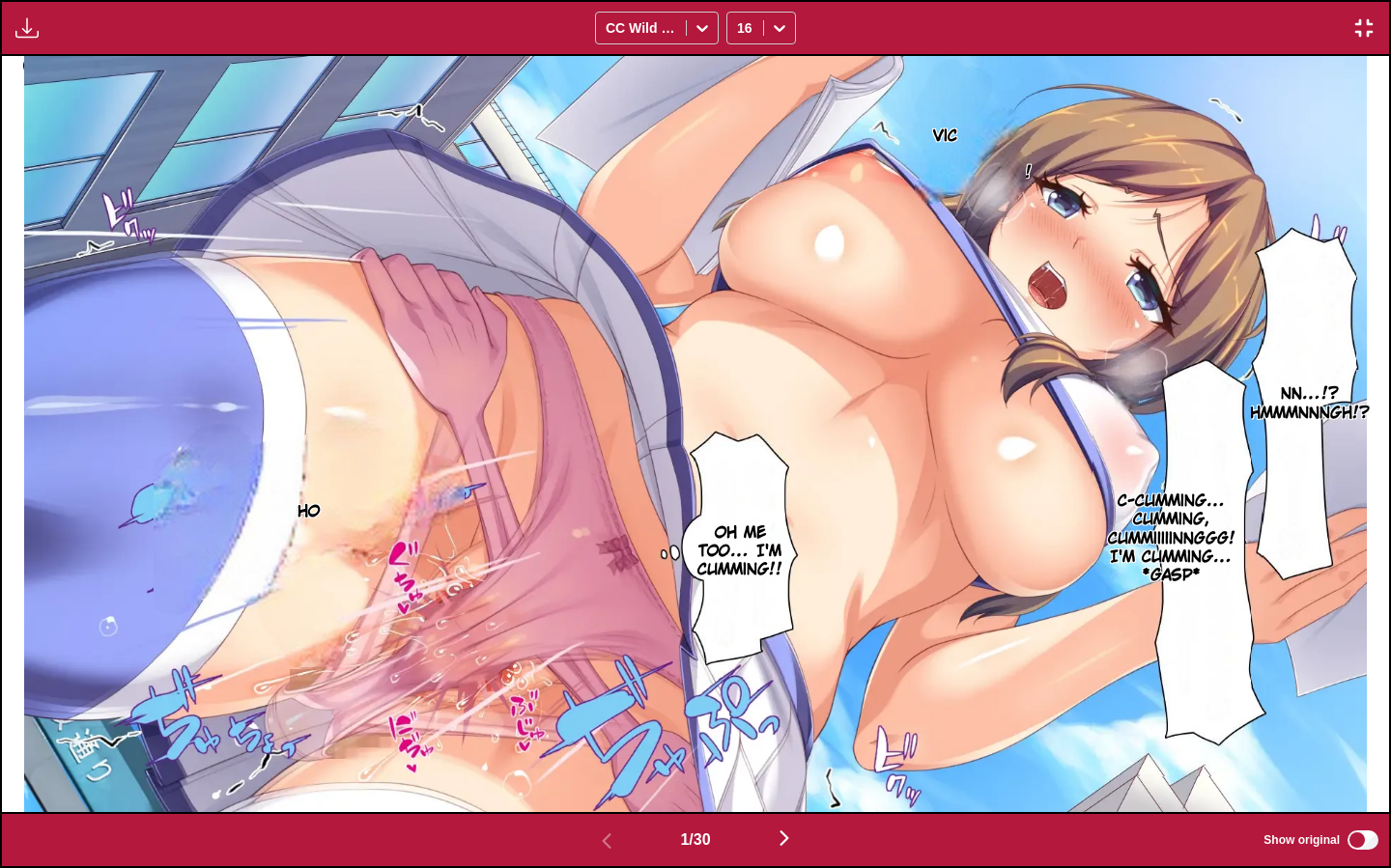 type 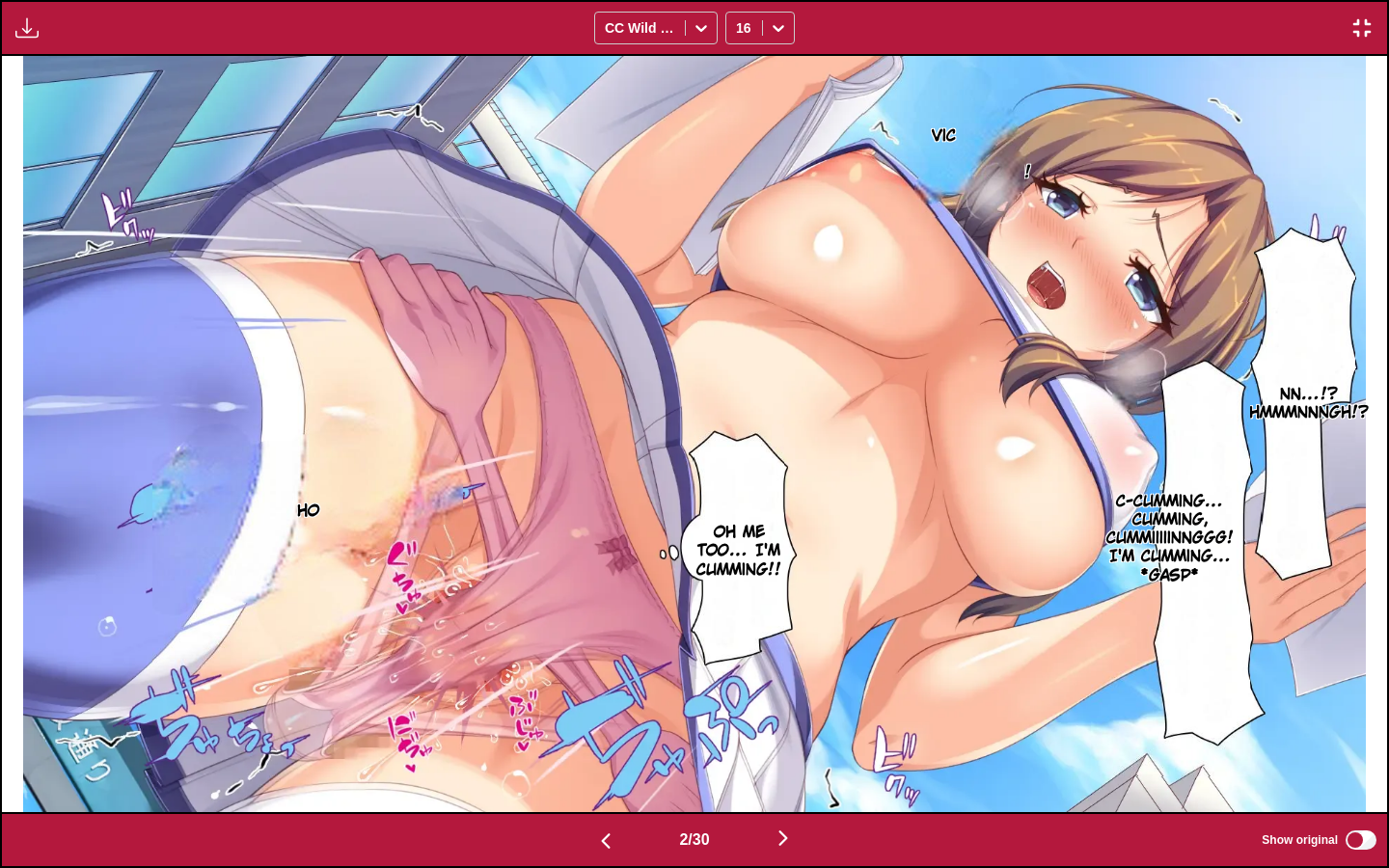scroll, scrollTop: 0, scrollLeft: 1385, axis: horizontal 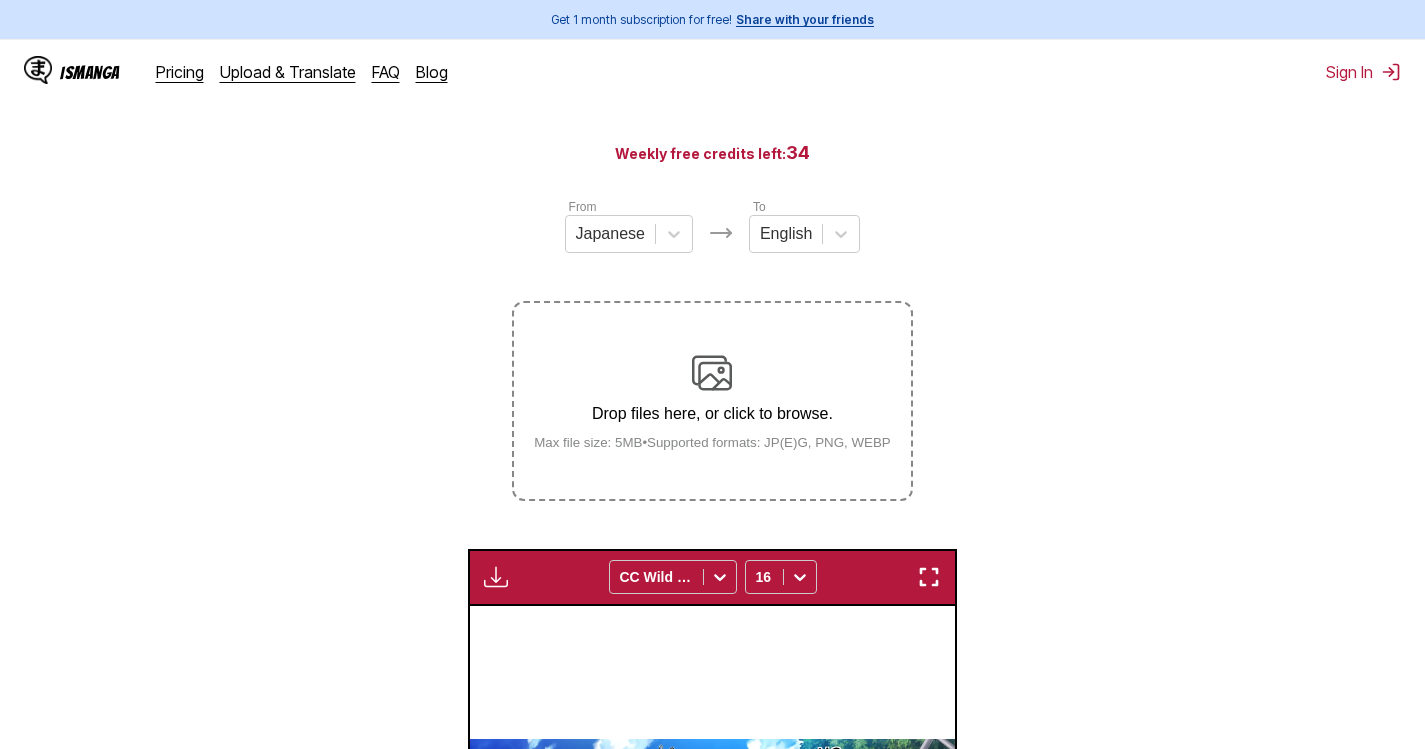 click on "Drop files here, or click to browse. Max file size: 5MB  •  Supported formats: JP(E)G, PNG, WEBP" at bounding box center [712, 401] 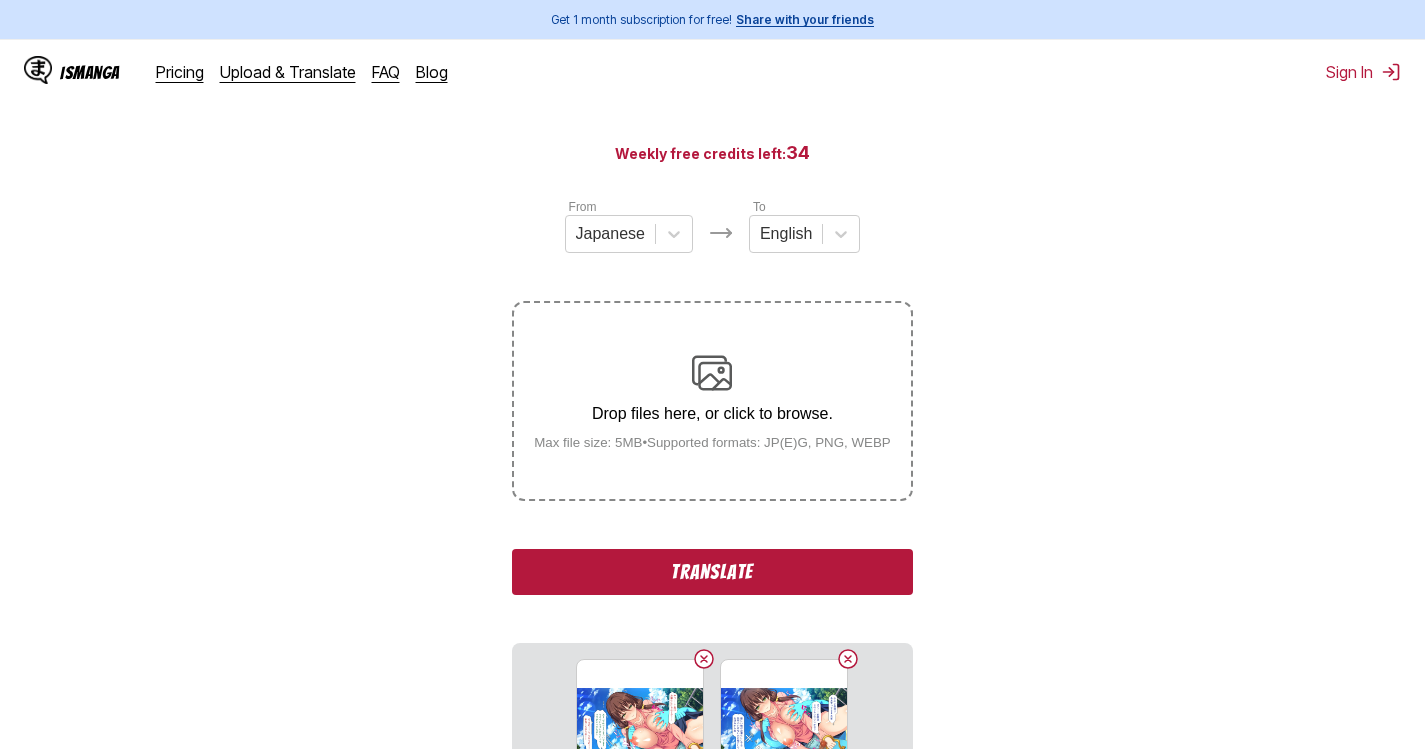 scroll, scrollTop: 0, scrollLeft: 0, axis: both 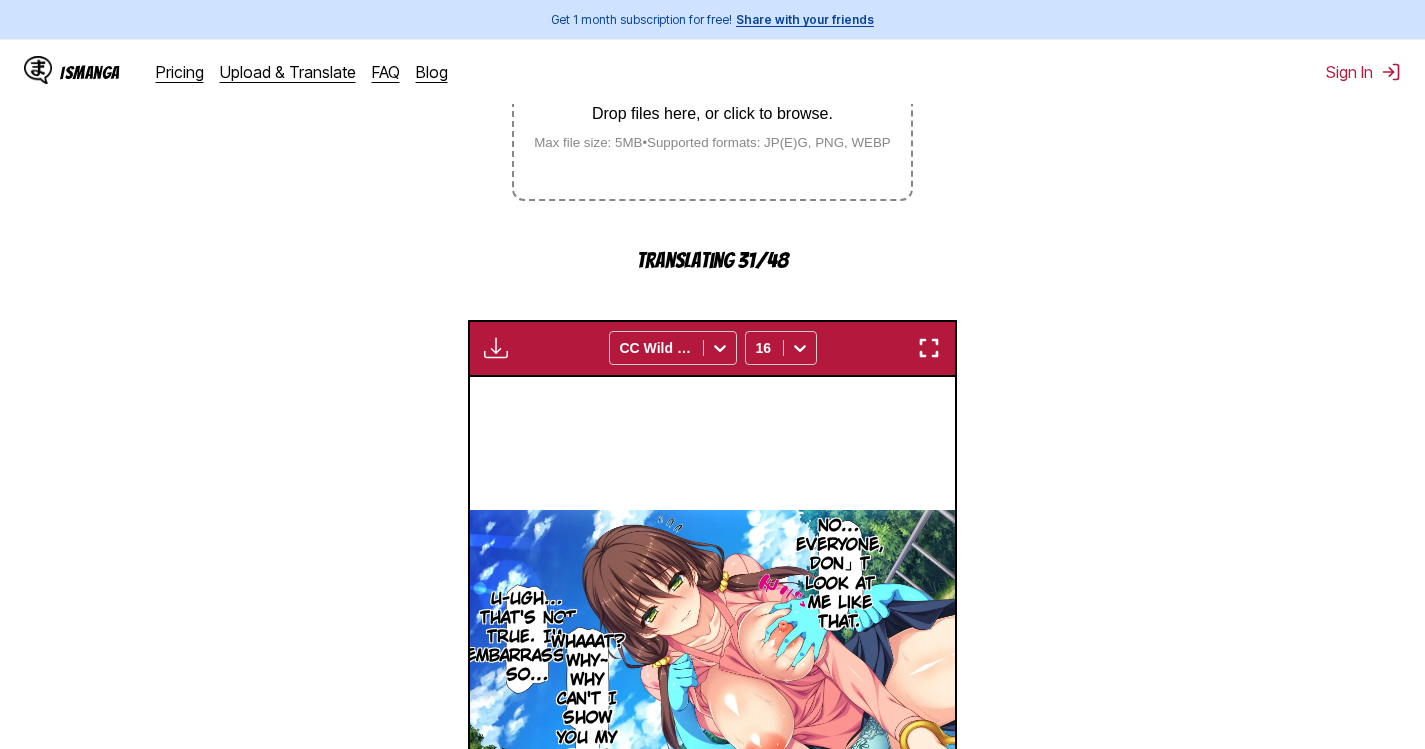 click at bounding box center [929, 348] 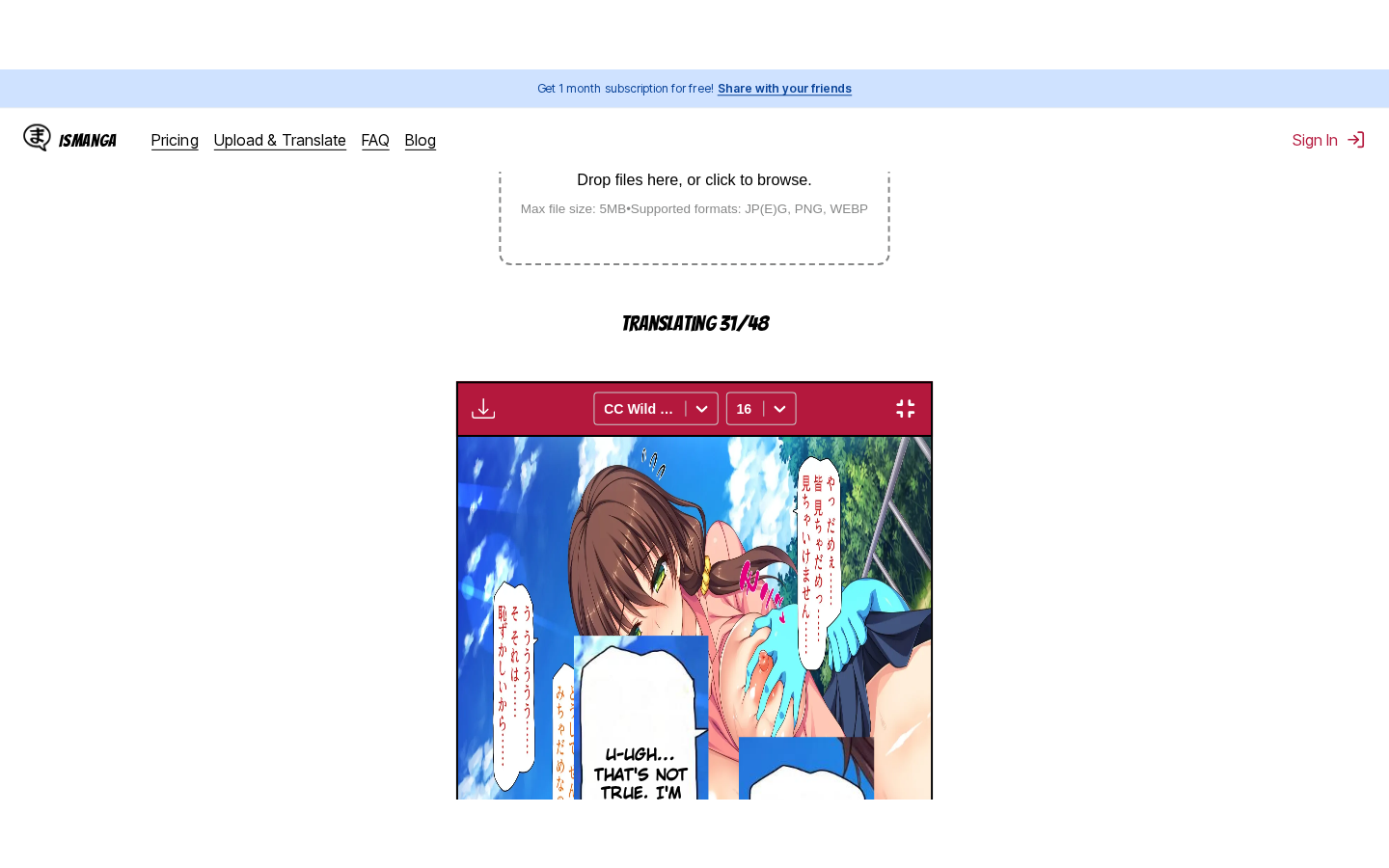 scroll, scrollTop: 220, scrollLeft: 0, axis: vertical 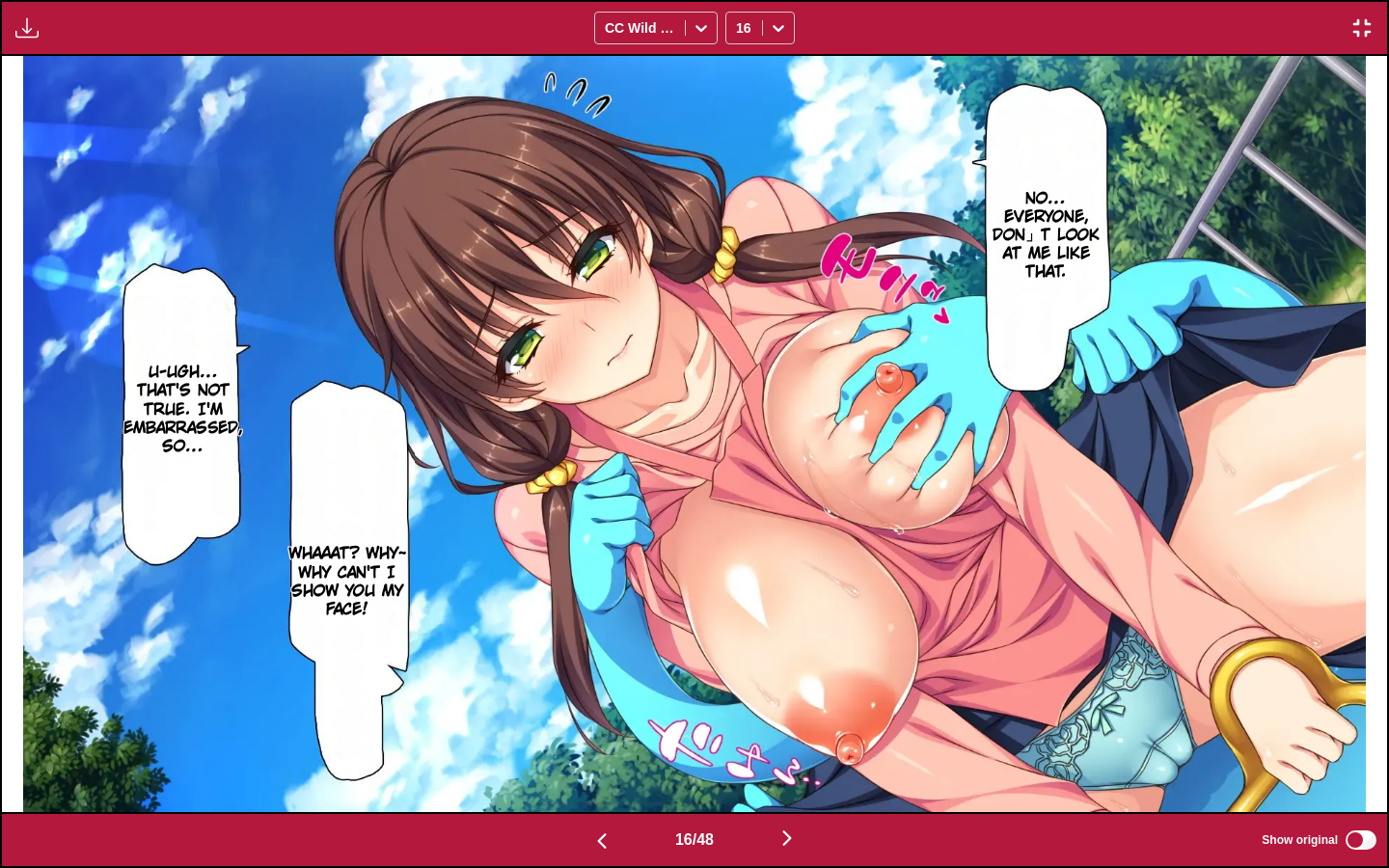 type 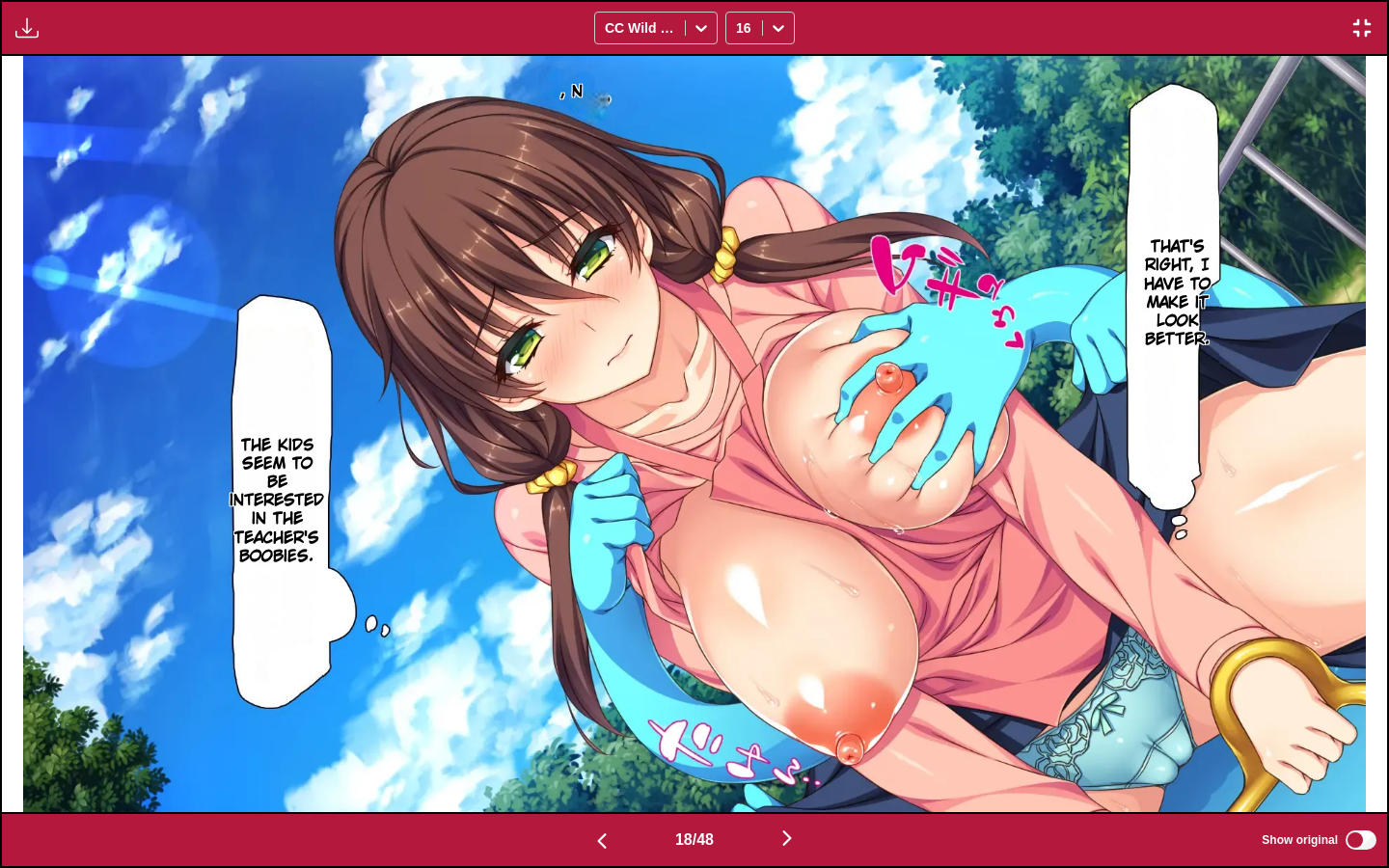 scroll, scrollTop: 0, scrollLeft: 23547, axis: horizontal 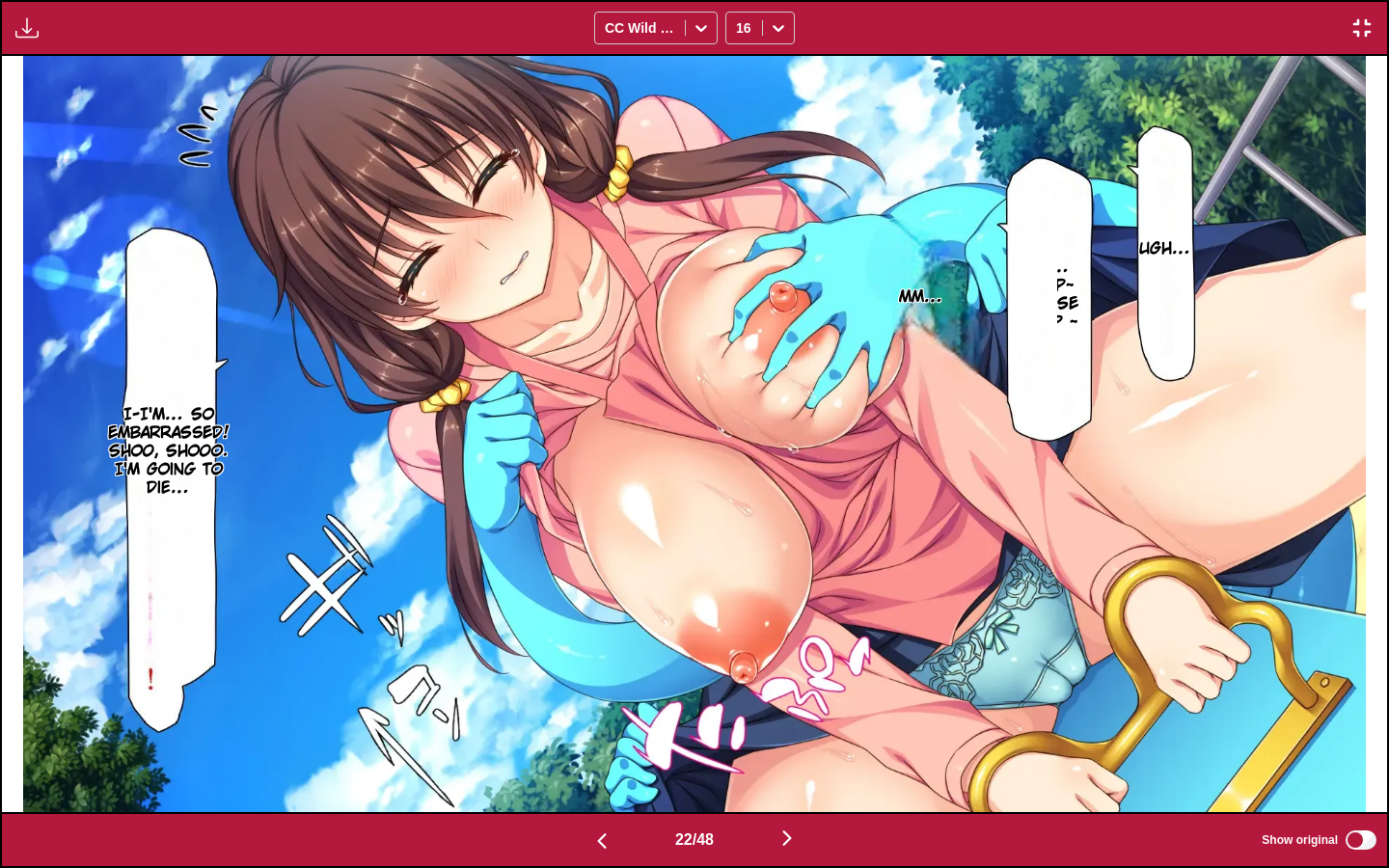click on "No… Stop~ Please stop ~" at bounding box center [1049, 295] 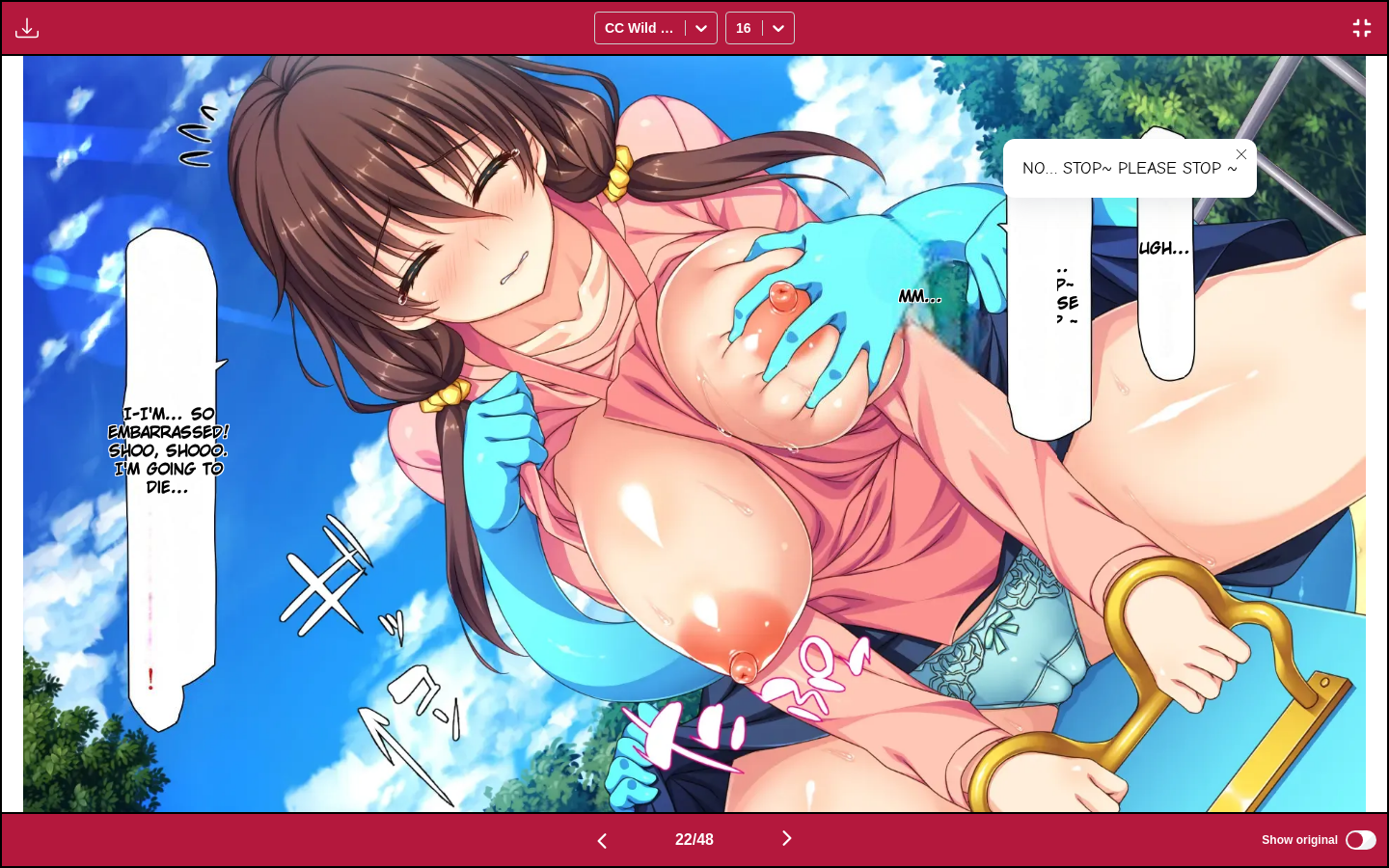 click at bounding box center (1241, 154) 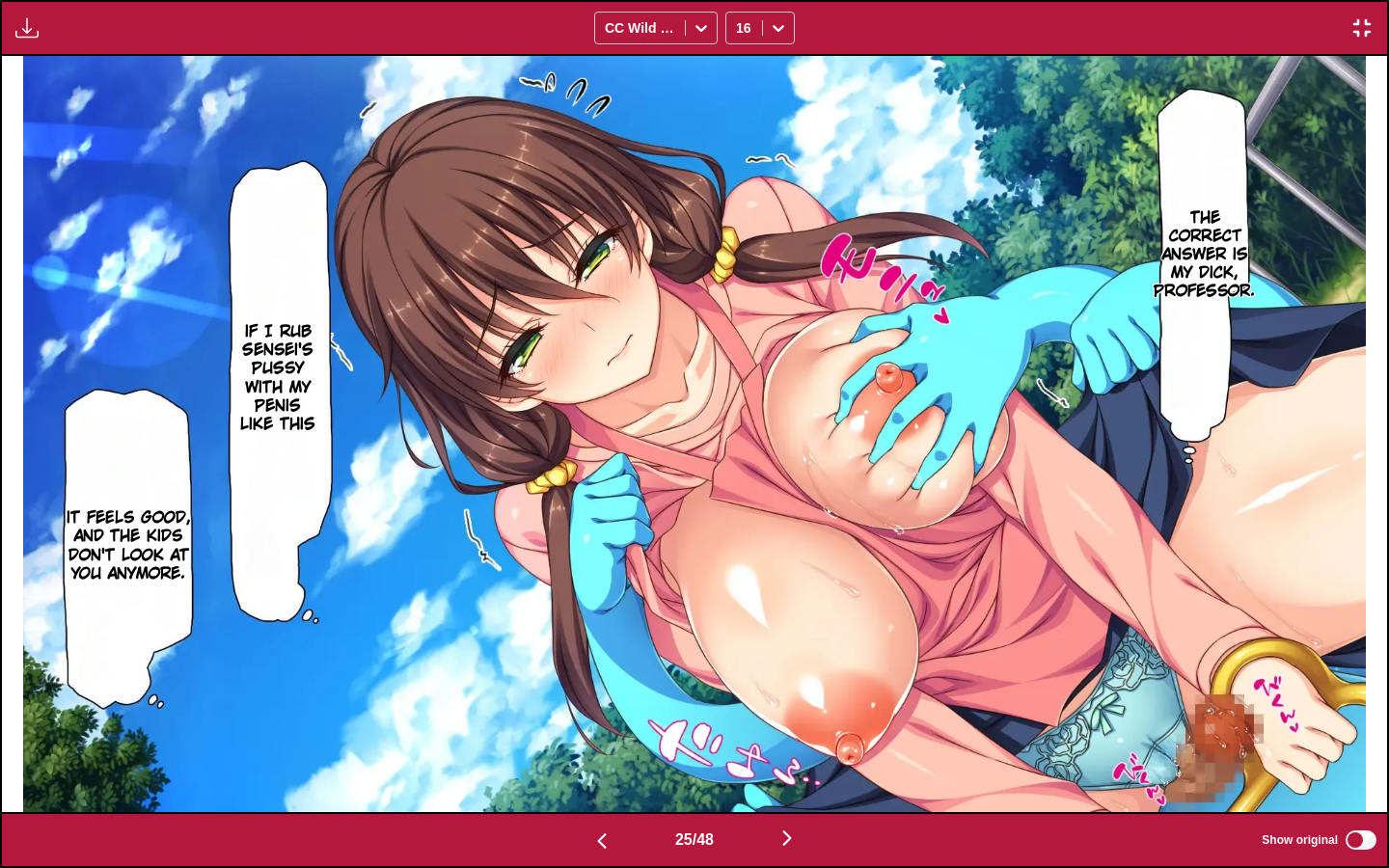 scroll, scrollTop: 0, scrollLeft: 34629, axis: horizontal 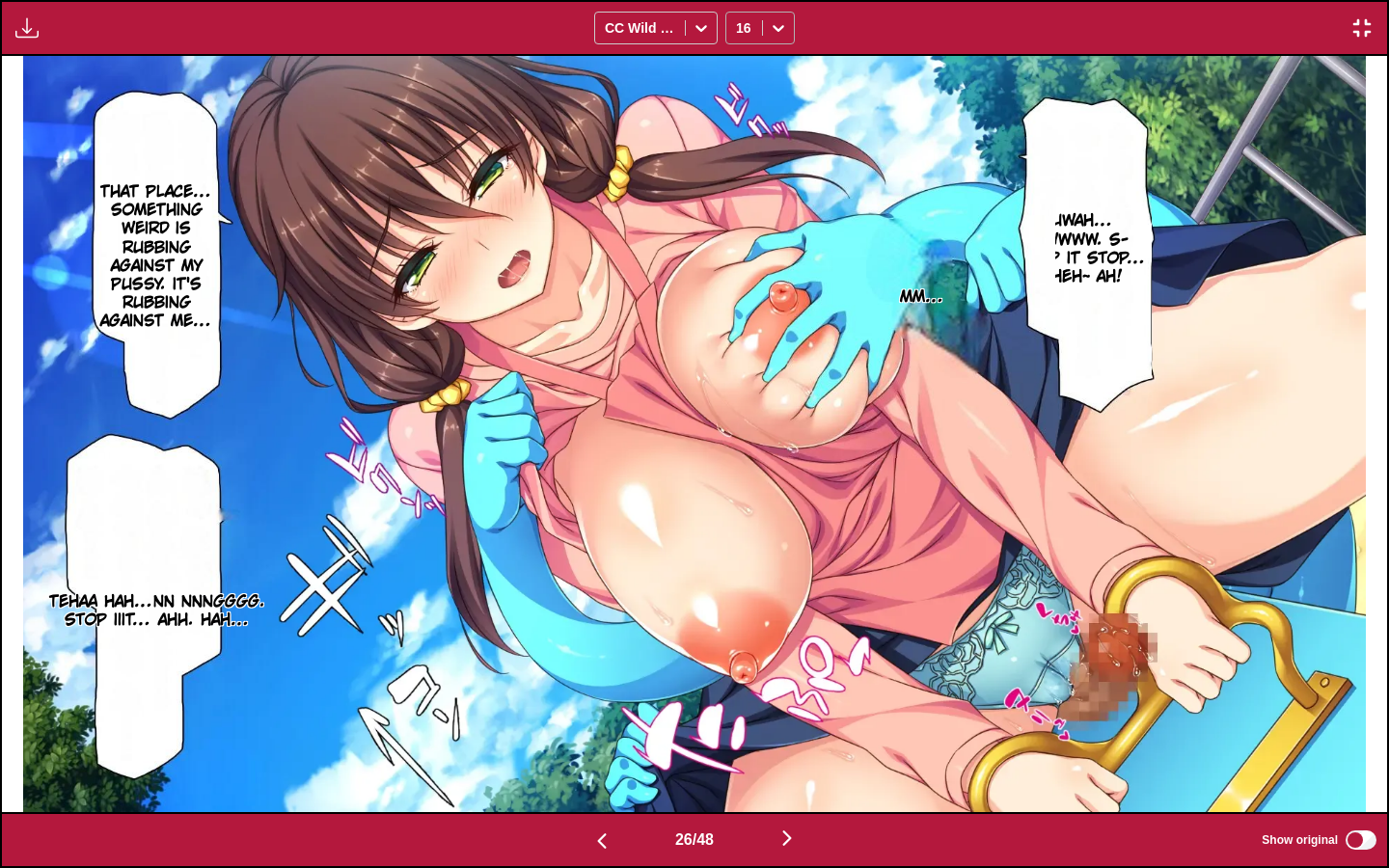 click 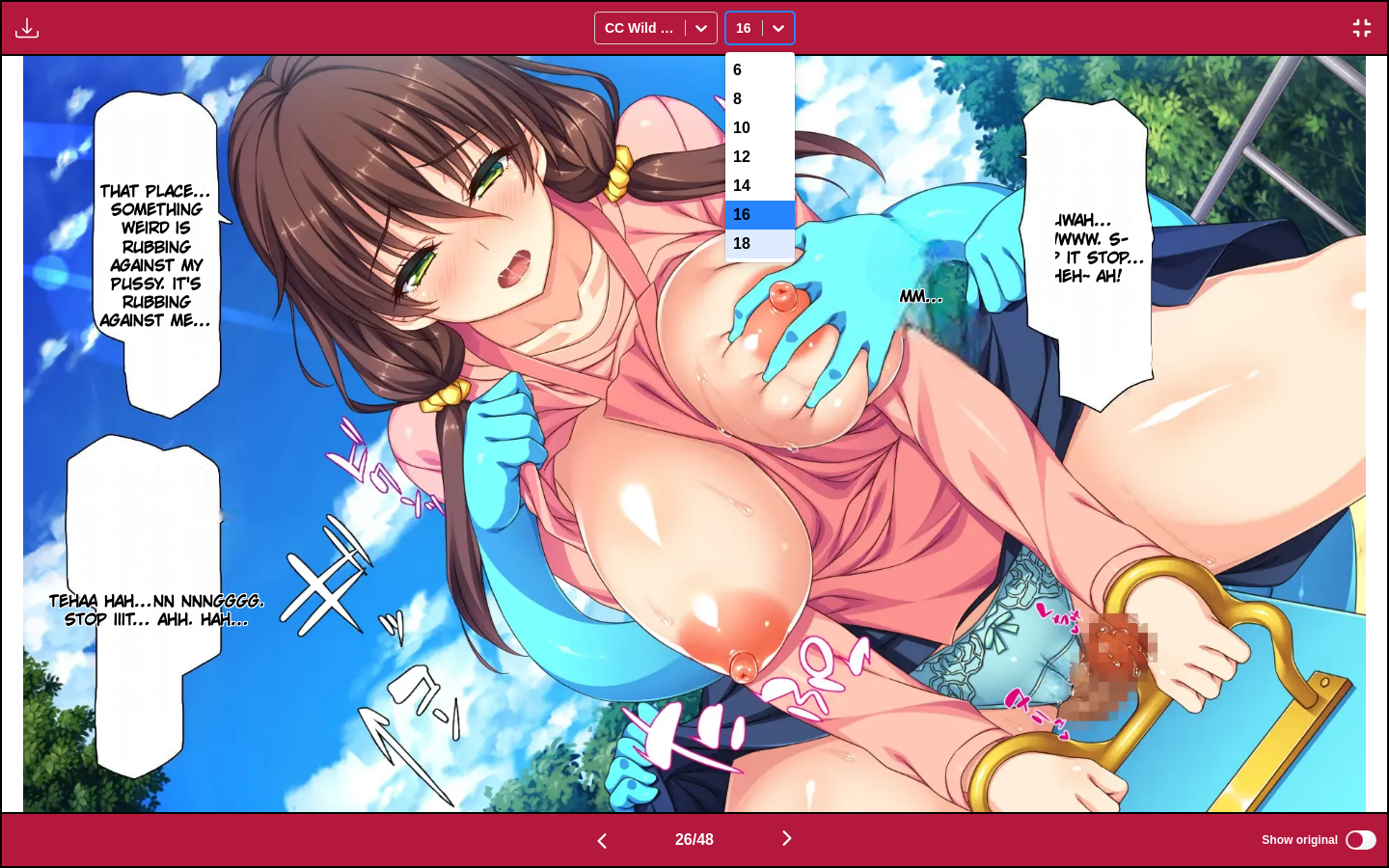 click on "18" at bounding box center (760, 244) 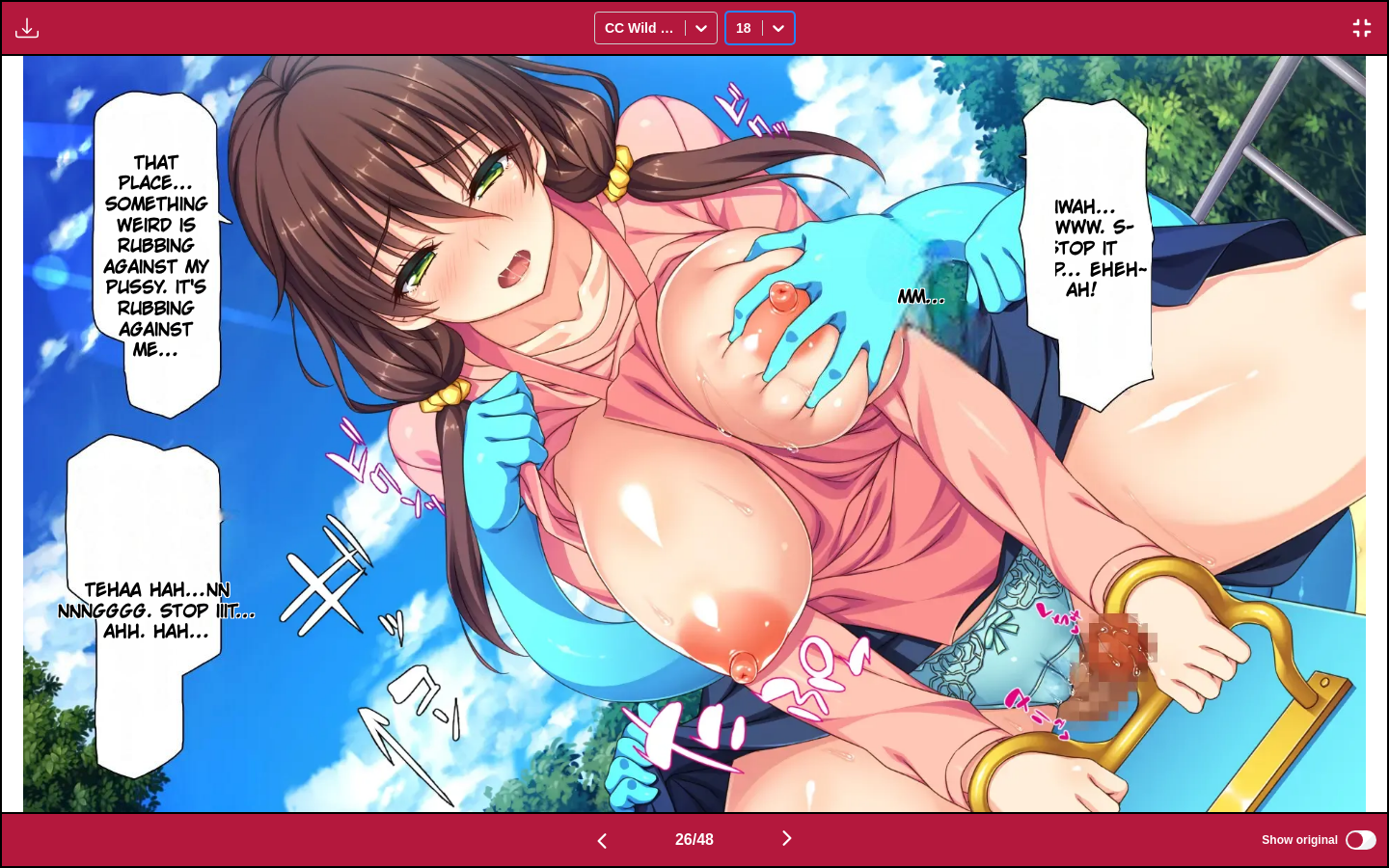 click 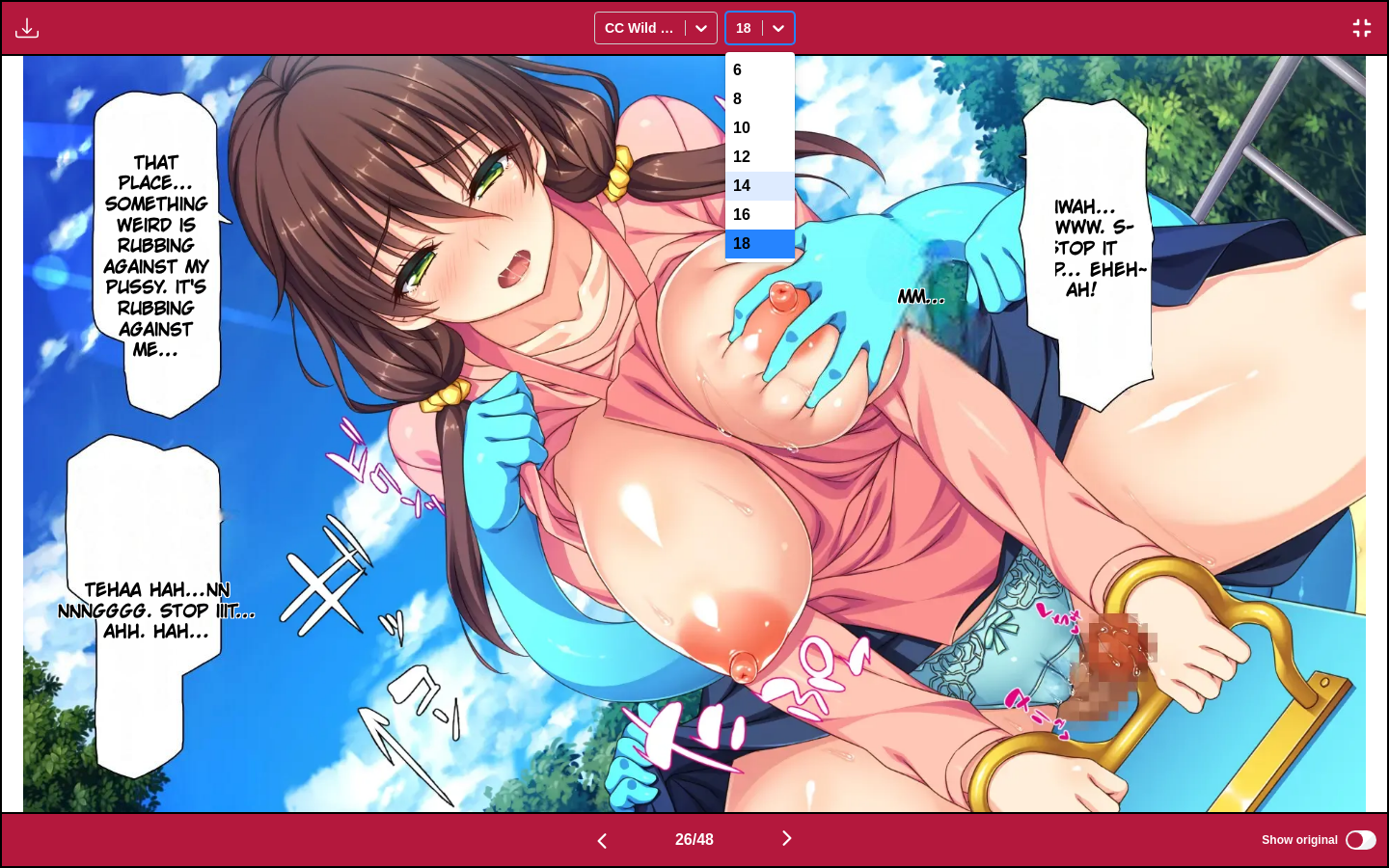 click on "14" at bounding box center (760, 186) 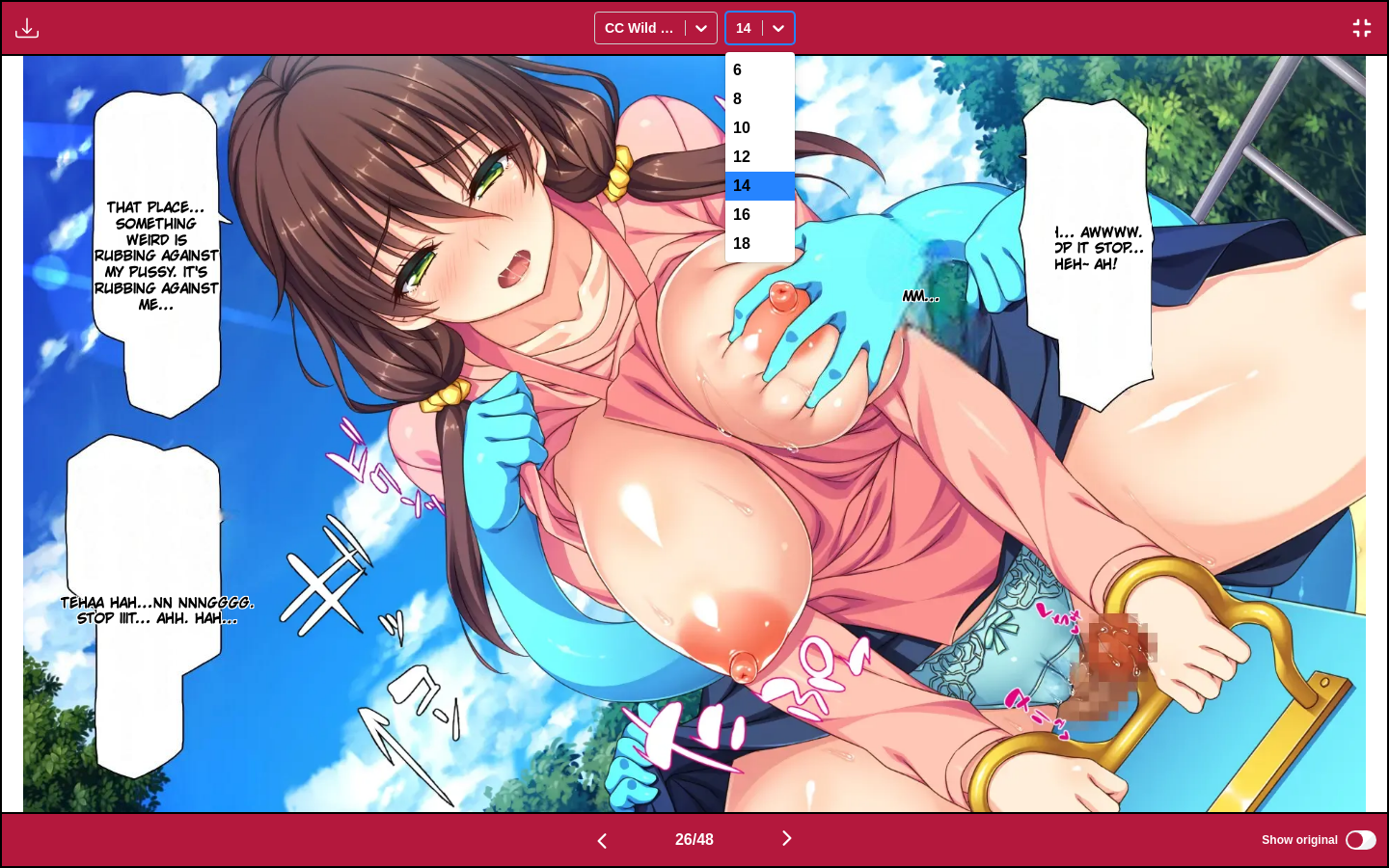 click 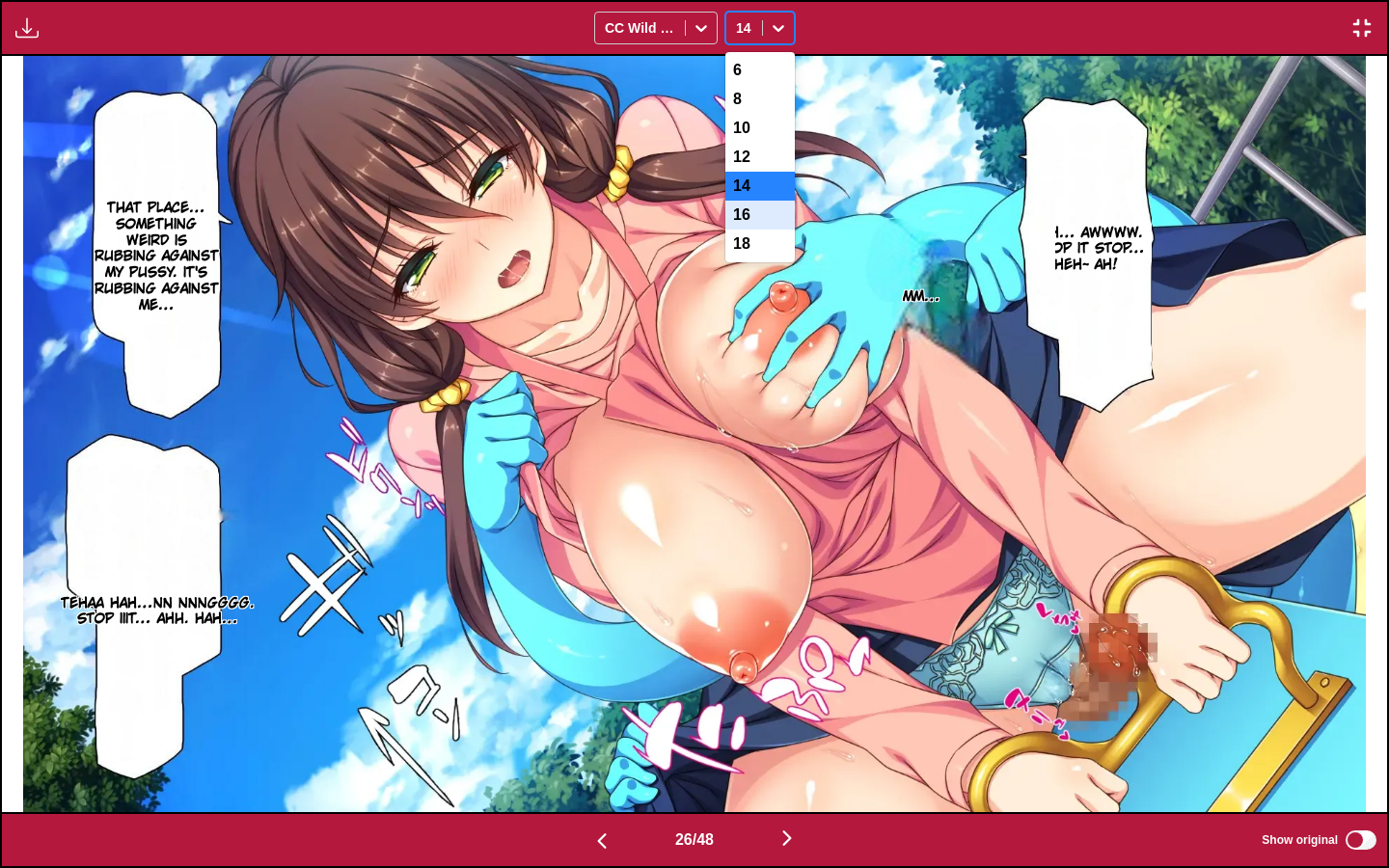 click on "16" at bounding box center (760, 215) 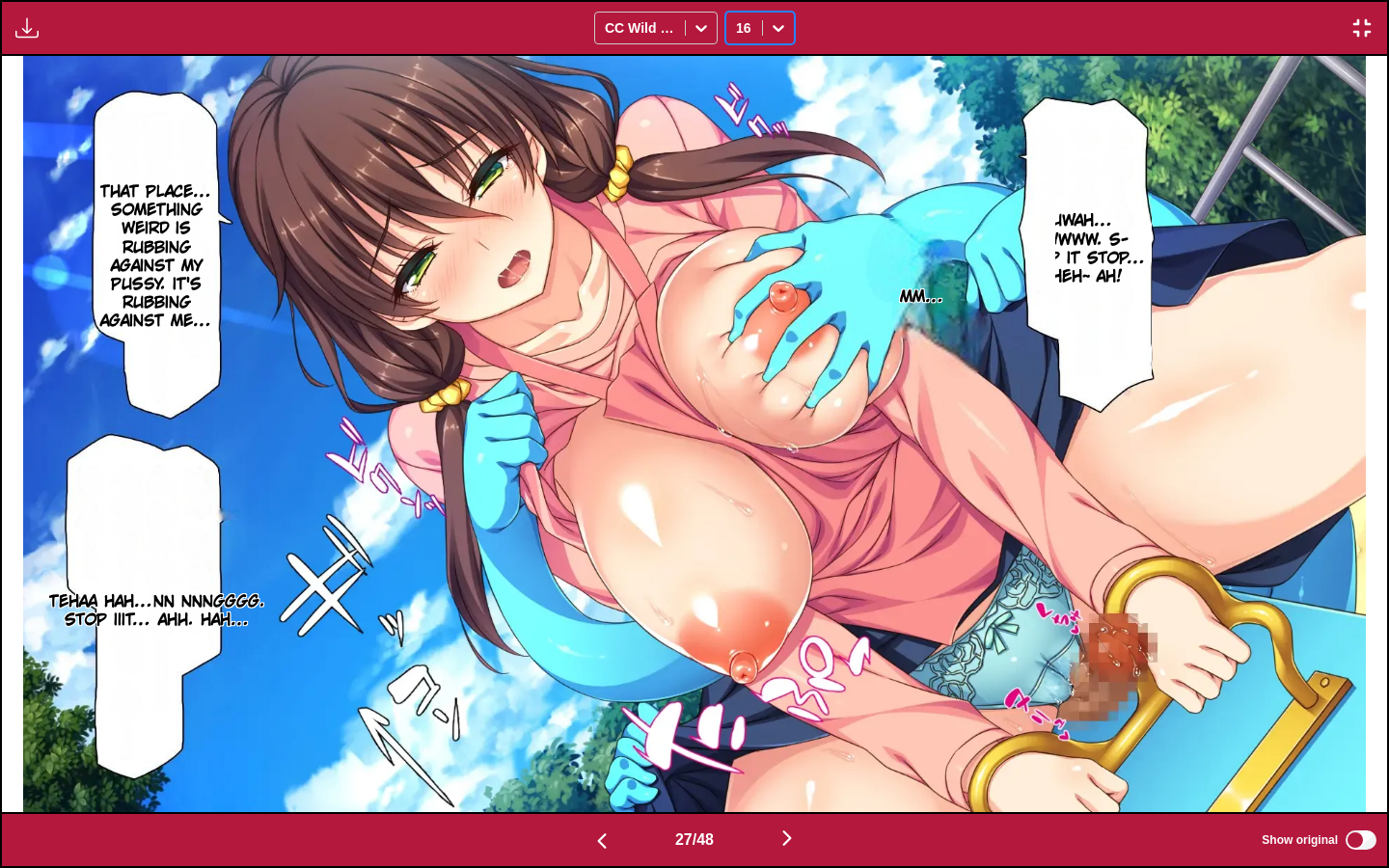 scroll, scrollTop: 0, scrollLeft: 36014, axis: horizontal 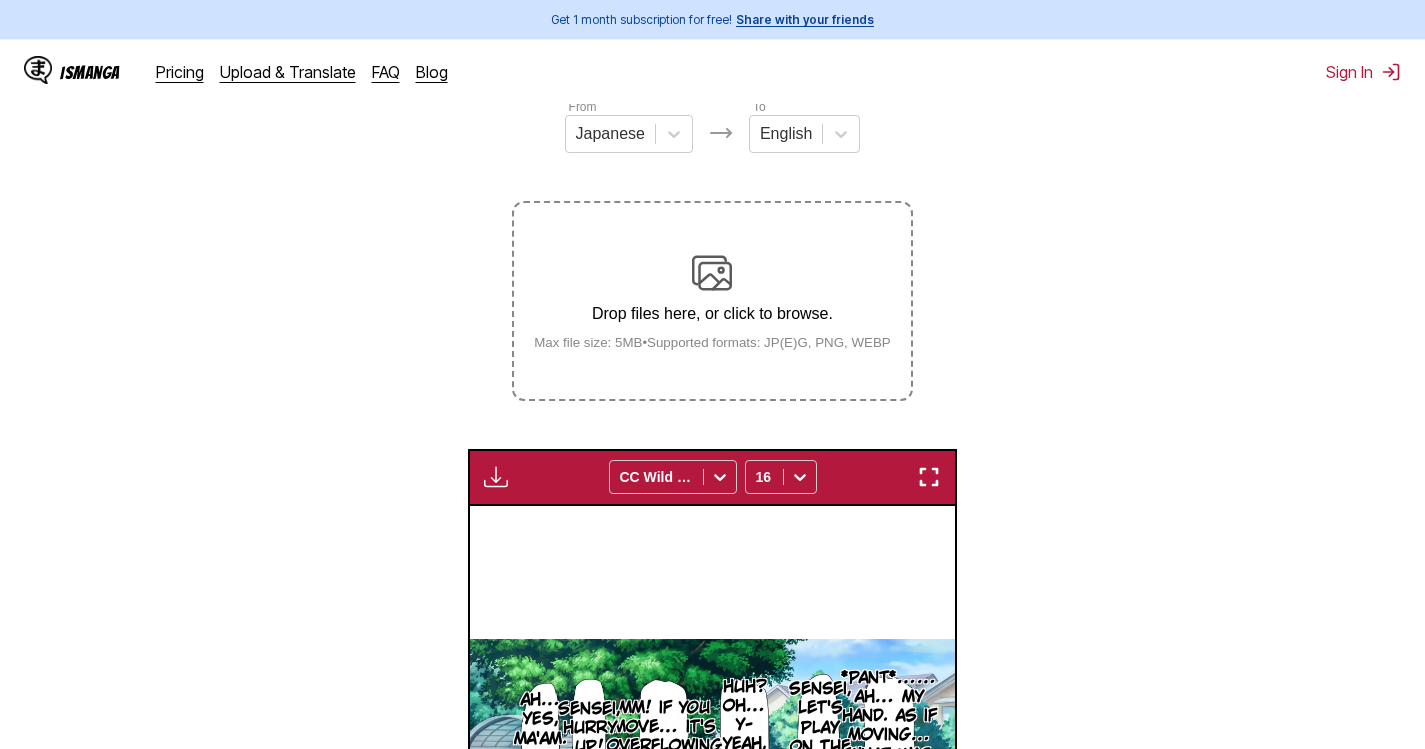 click on "Drop files here, or click to browse. Max file size: 5MB  •  Supported formats: JP(E)G, PNG, WEBP" at bounding box center (712, 301) 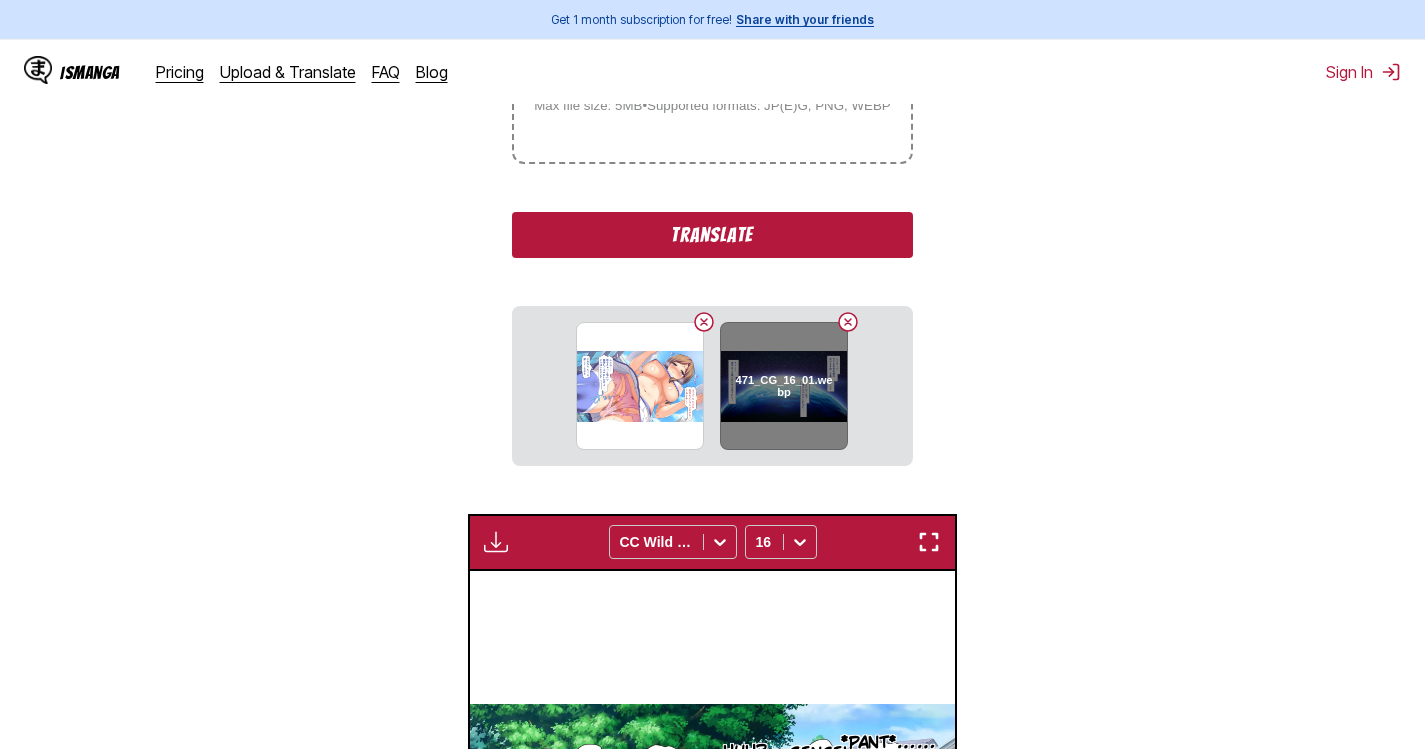 scroll, scrollTop: 500, scrollLeft: 0, axis: vertical 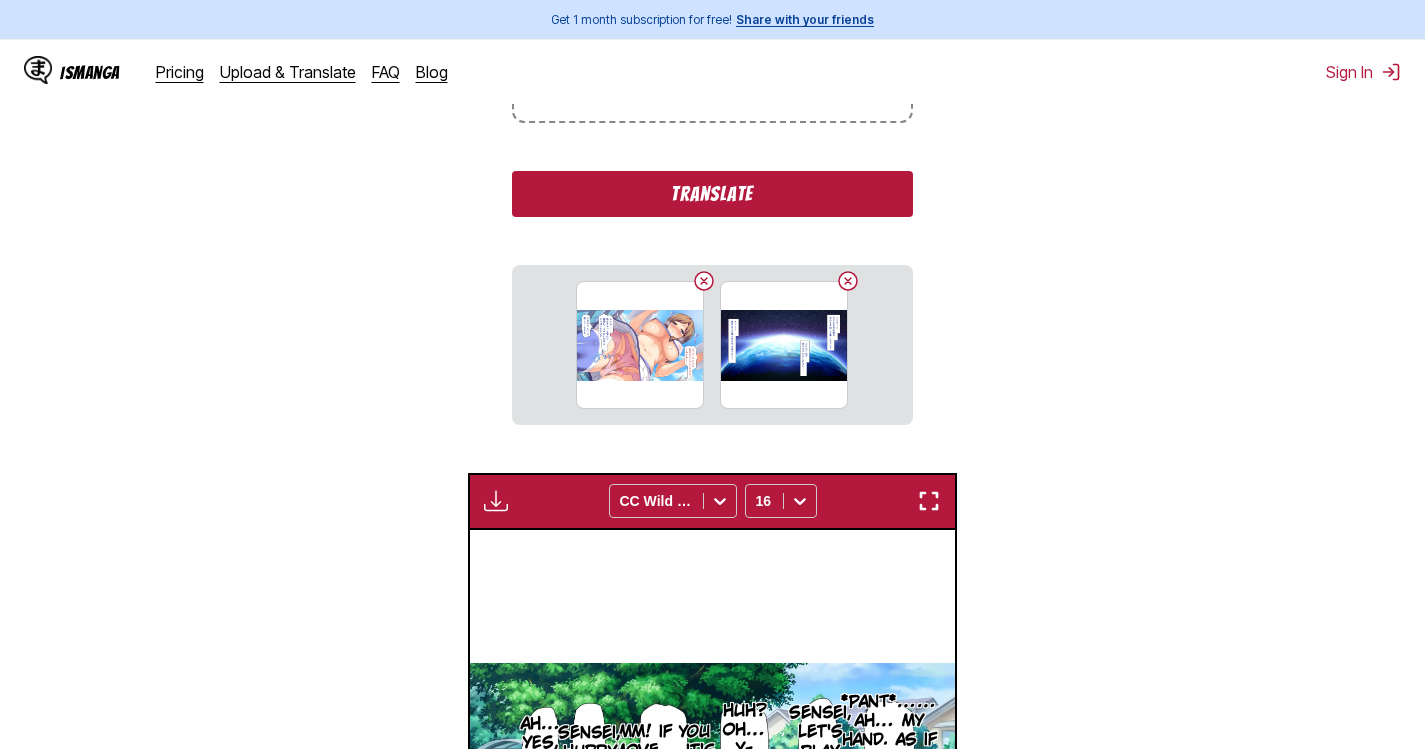 click on "Translate" at bounding box center [712, 194] 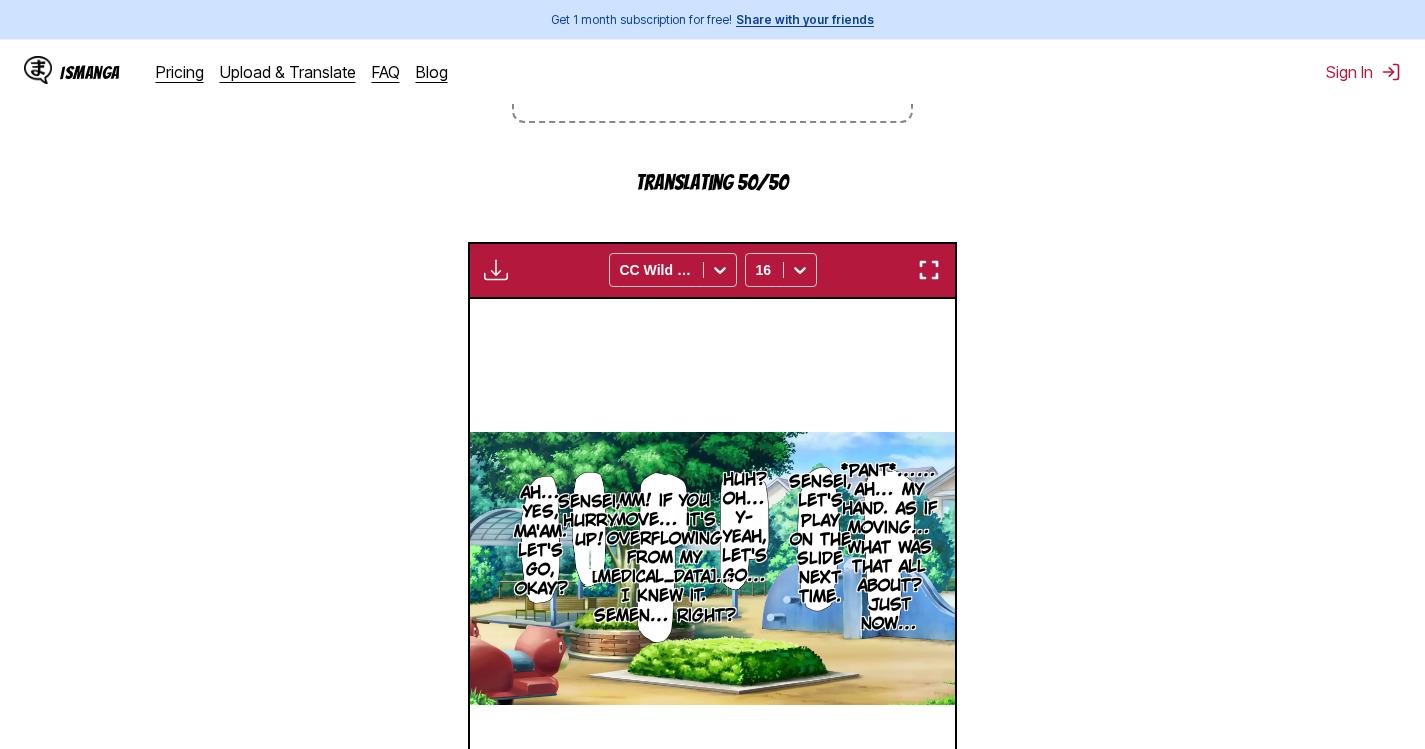 click at bounding box center [929, 270] 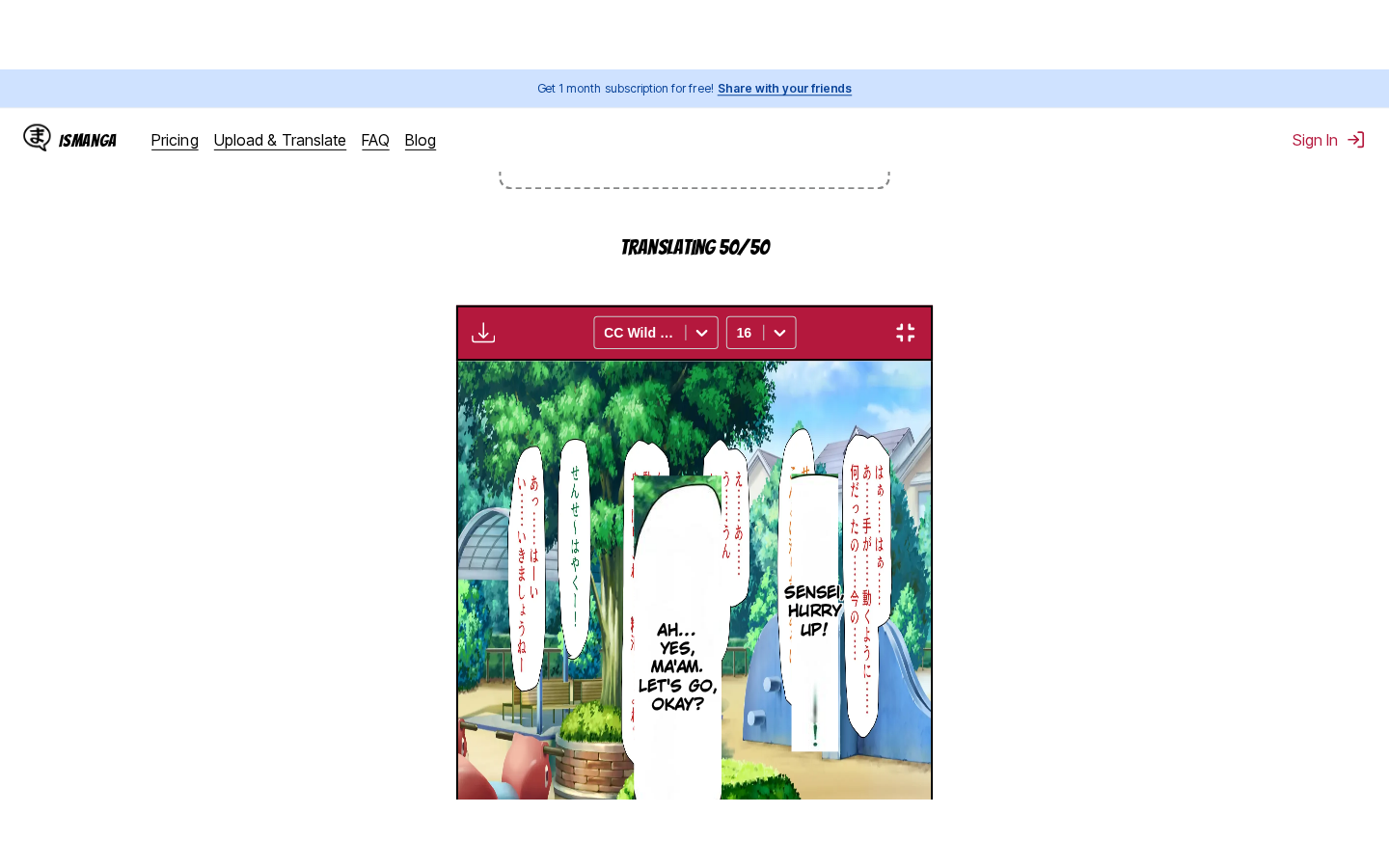 scroll, scrollTop: 220, scrollLeft: 0, axis: vertical 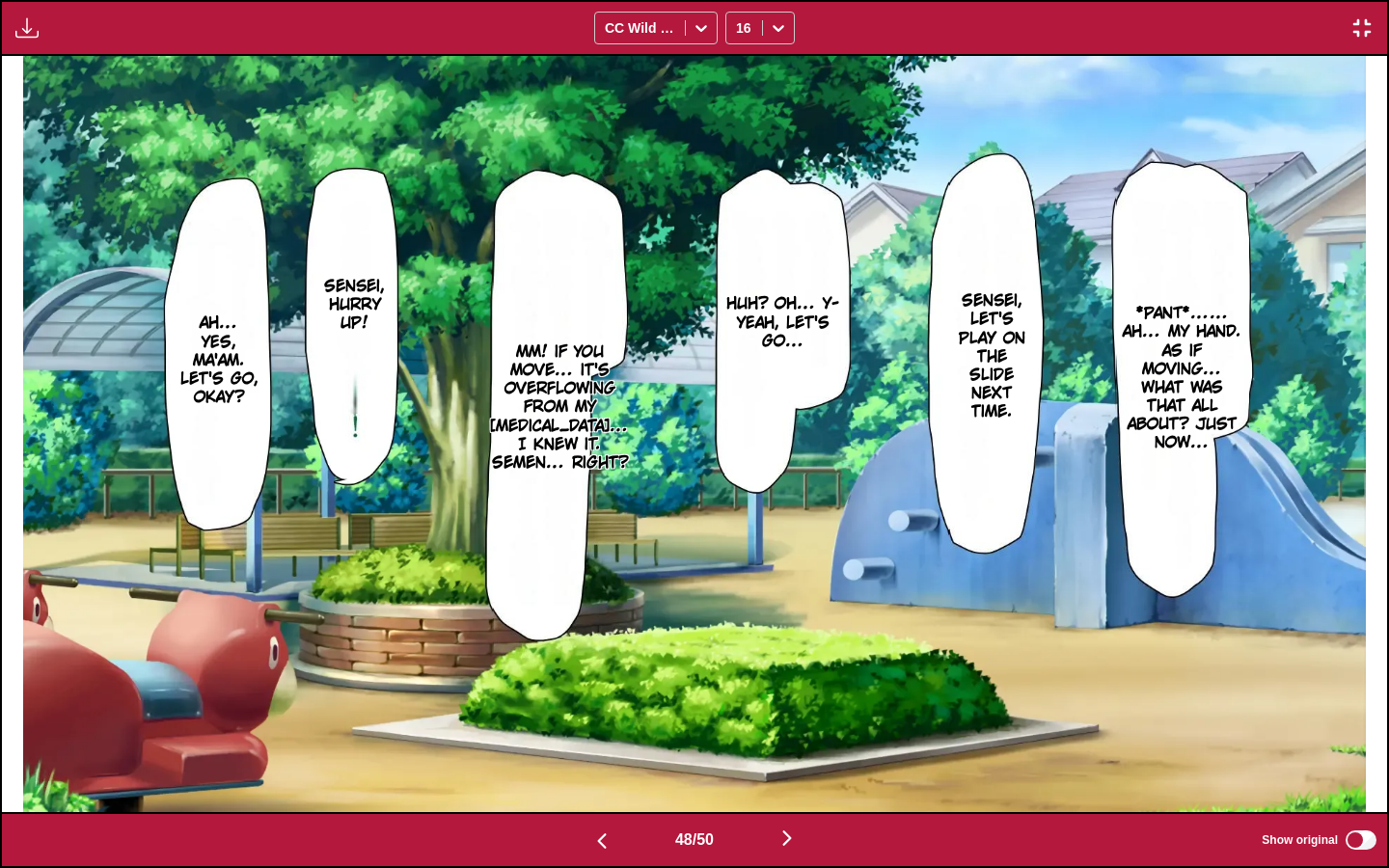 type 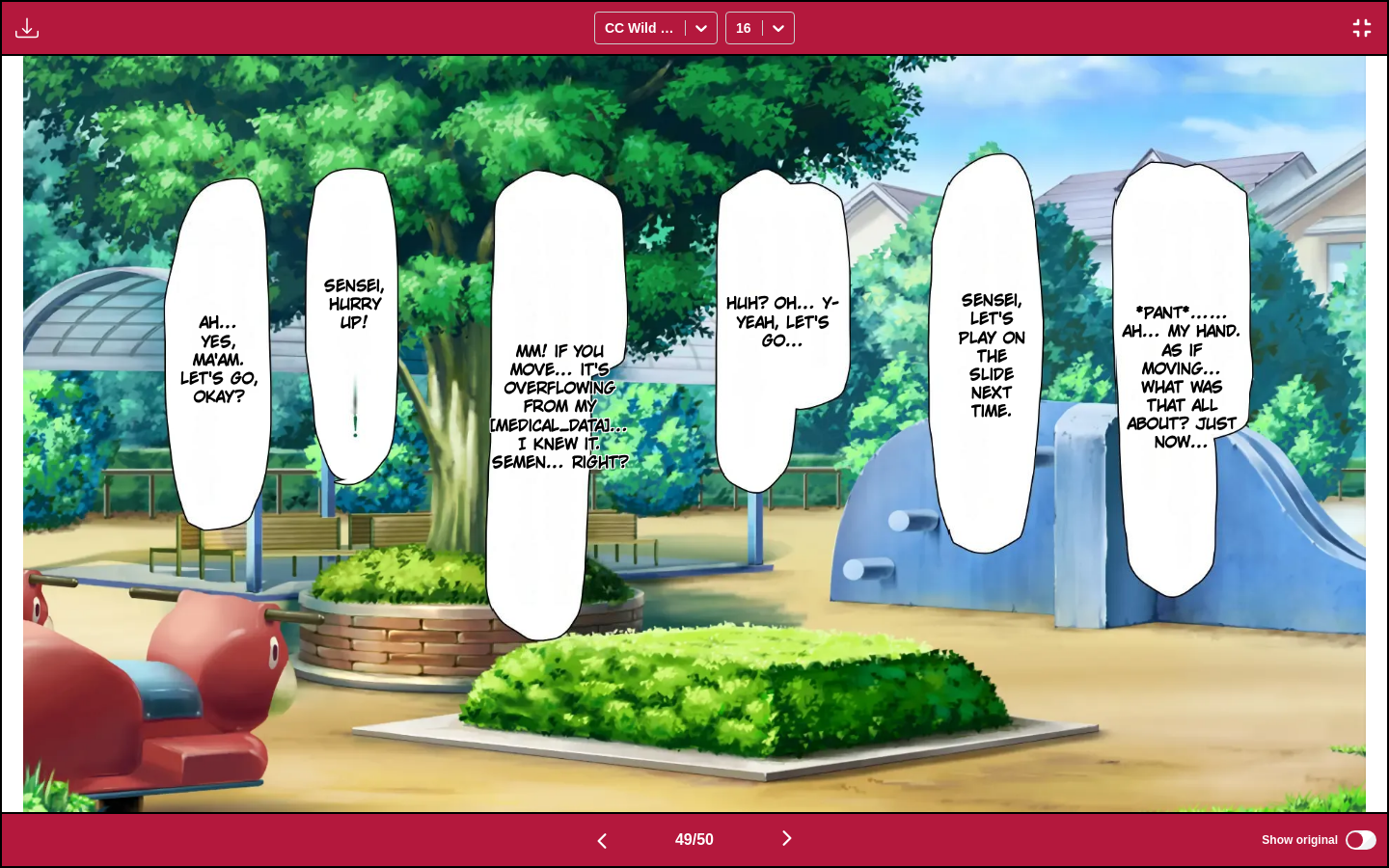 scroll, scrollTop: 0, scrollLeft: 66487, axis: horizontal 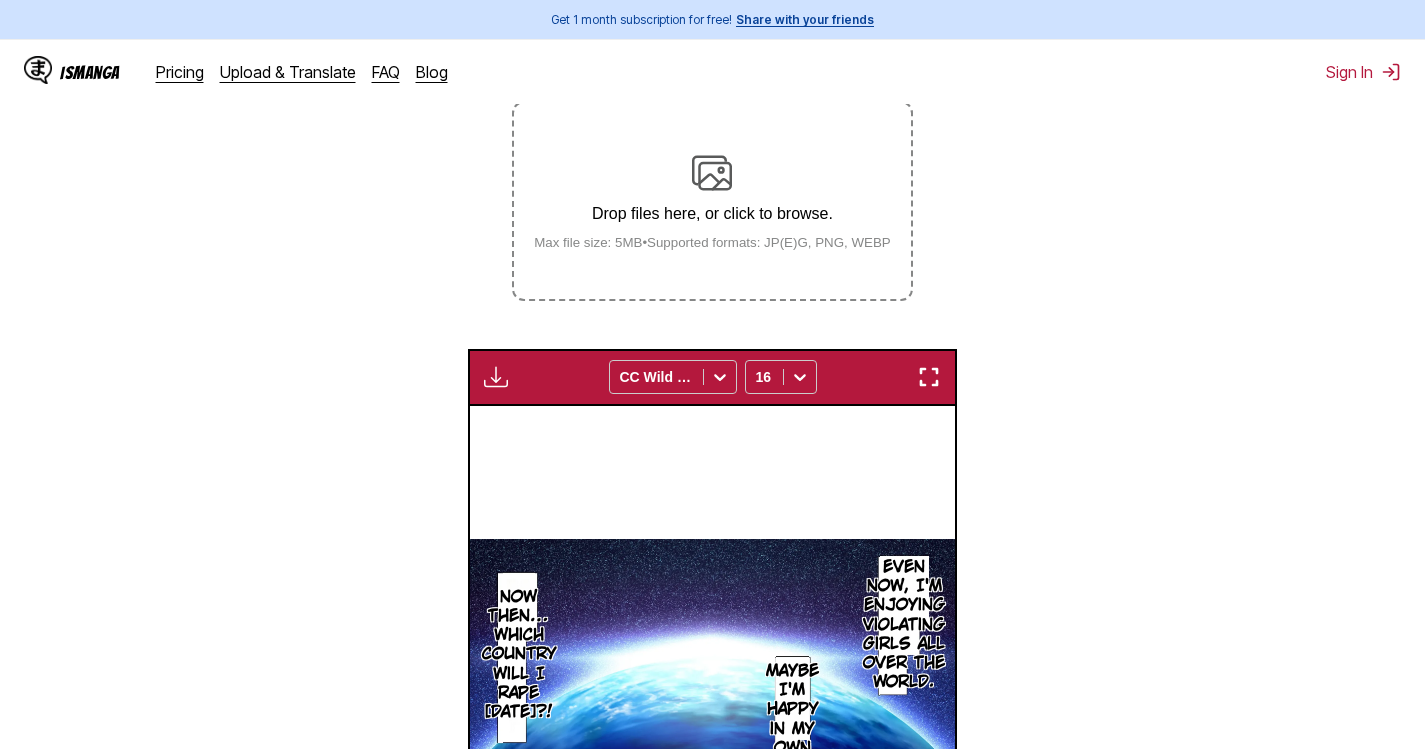 click on "Drop files here, or click to browse. Max file size: 5MB  •  Supported formats: JP(E)G, PNG, WEBP" at bounding box center [712, 201] 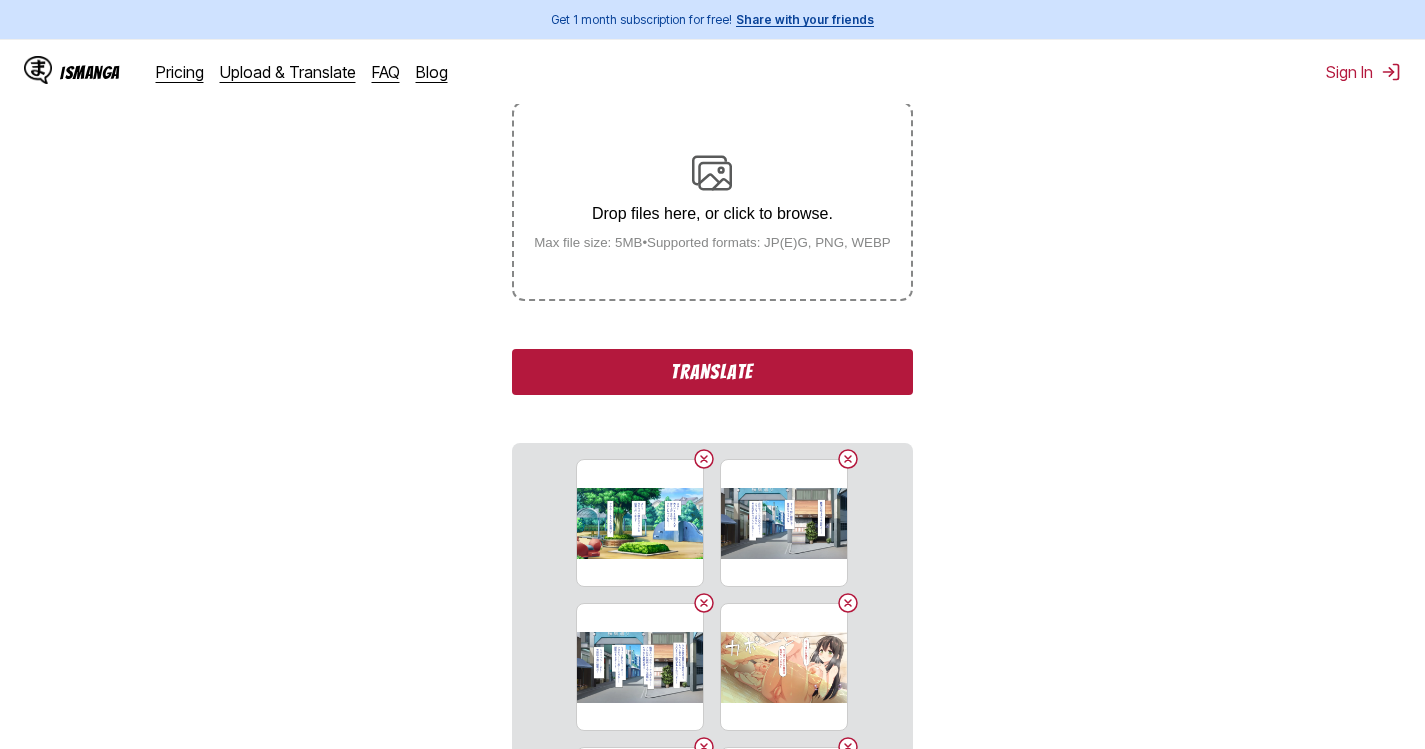 click on "Translate" at bounding box center (712, 372) 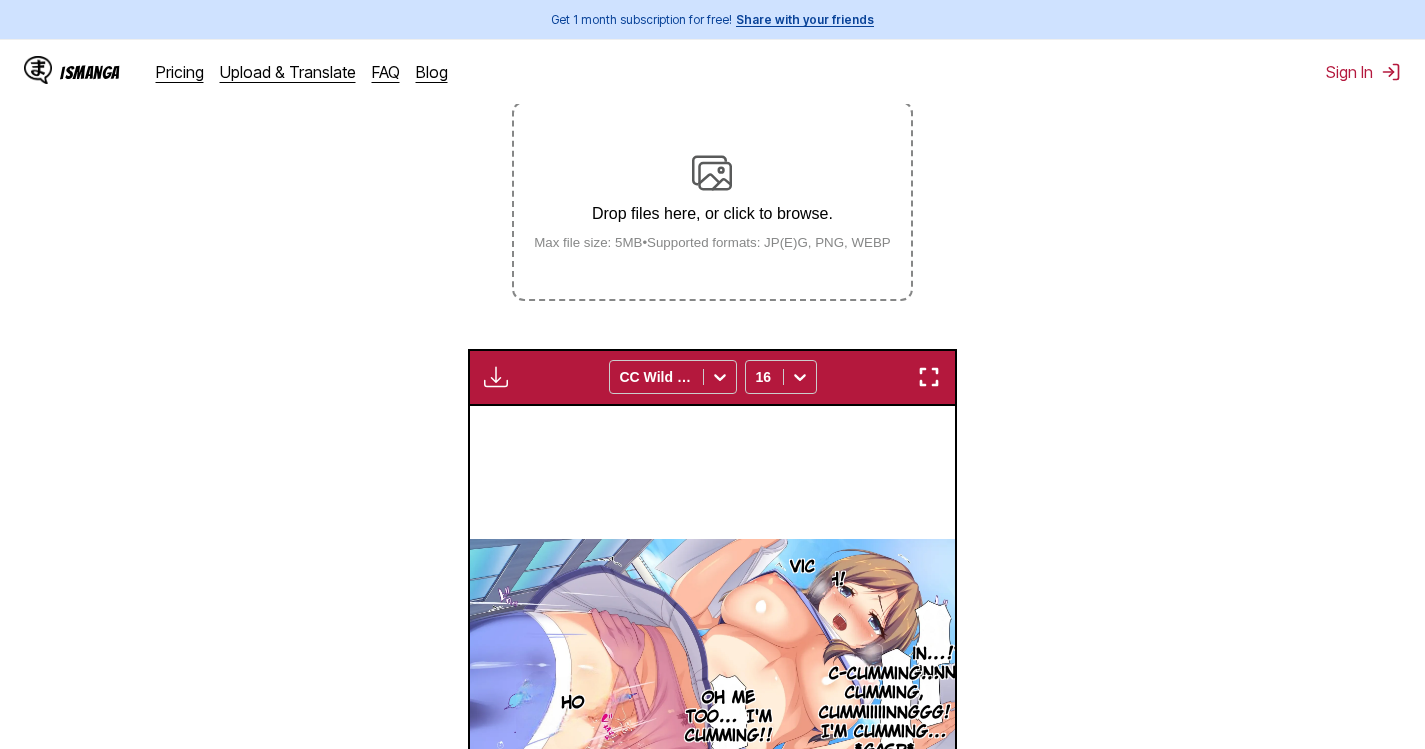 scroll, scrollTop: 0, scrollLeft: 0, axis: both 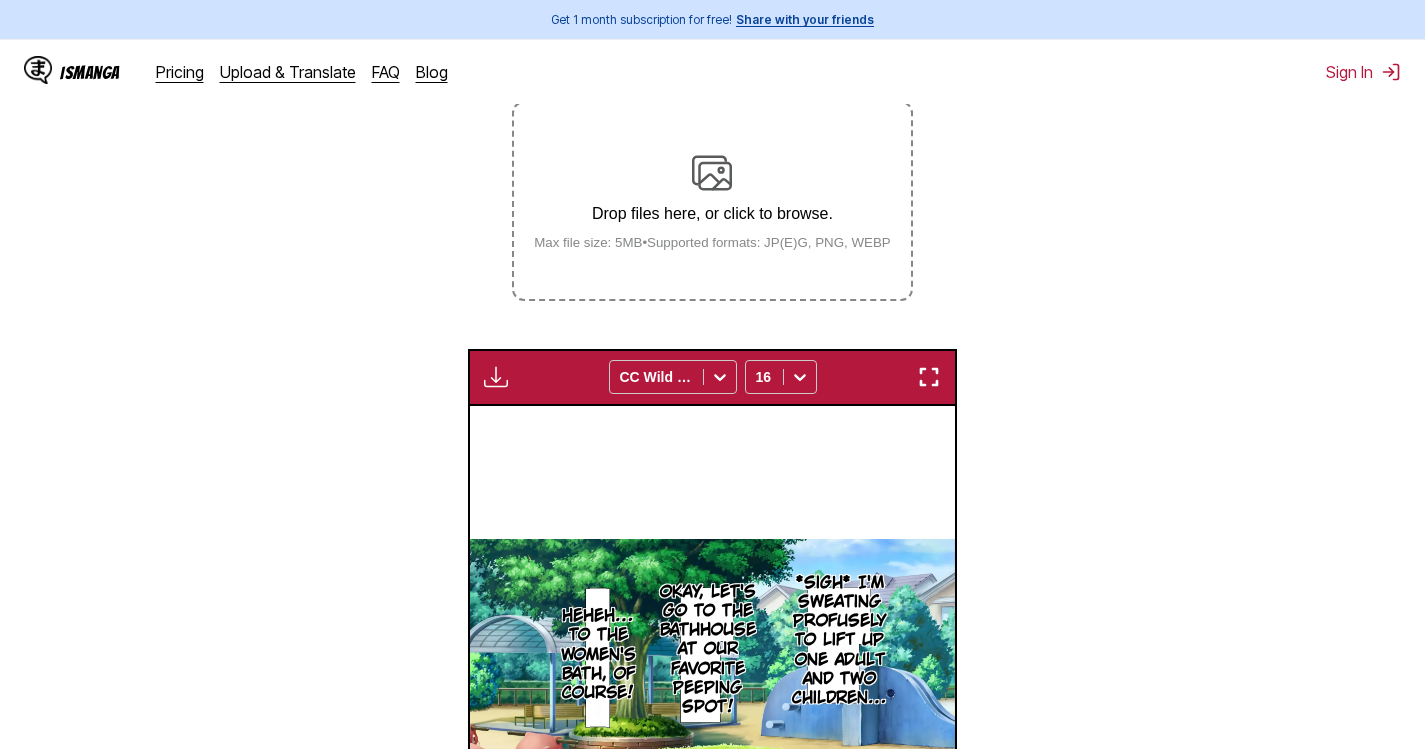 click at bounding box center [929, 377] 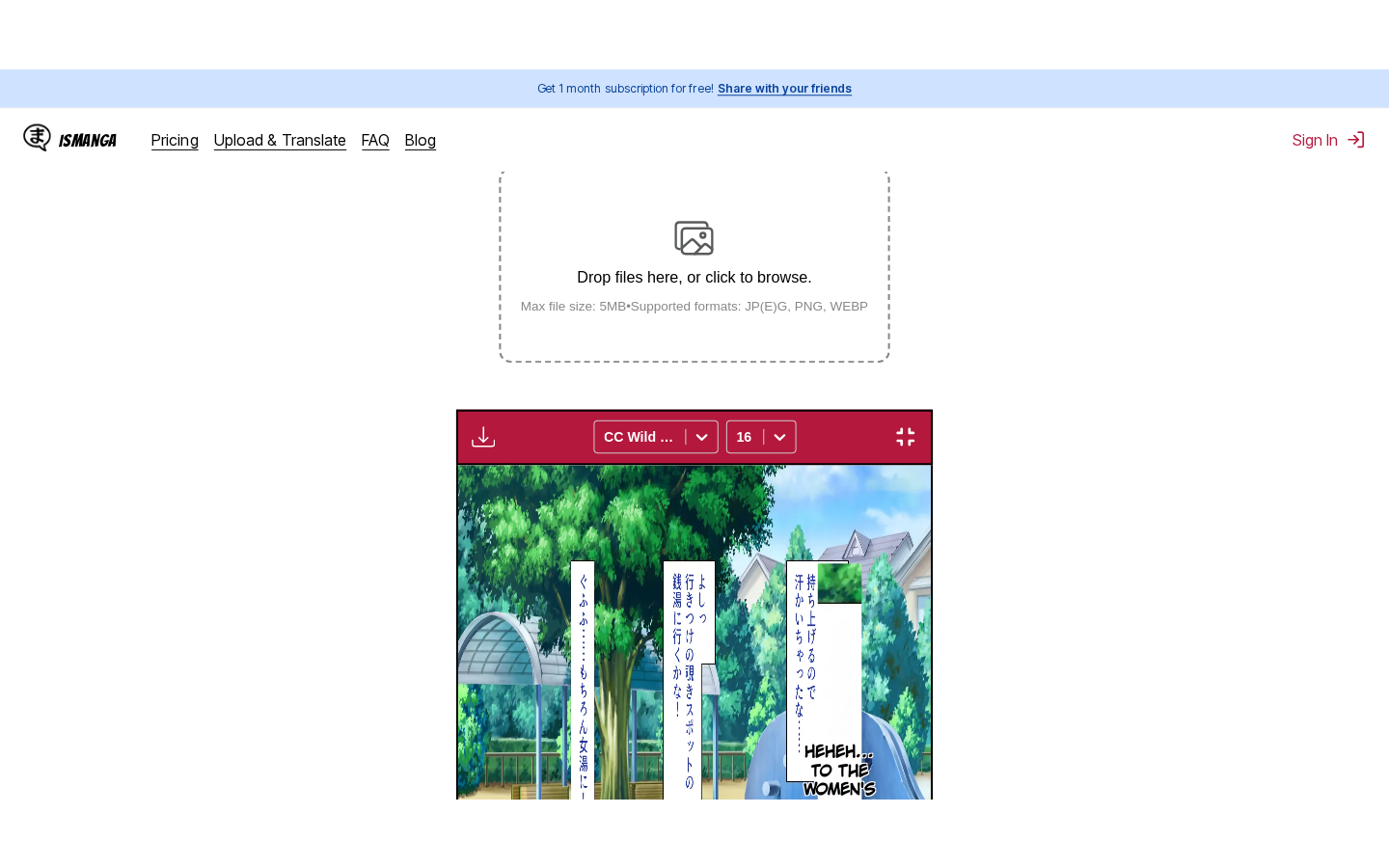 scroll, scrollTop: 220, scrollLeft: 0, axis: vertical 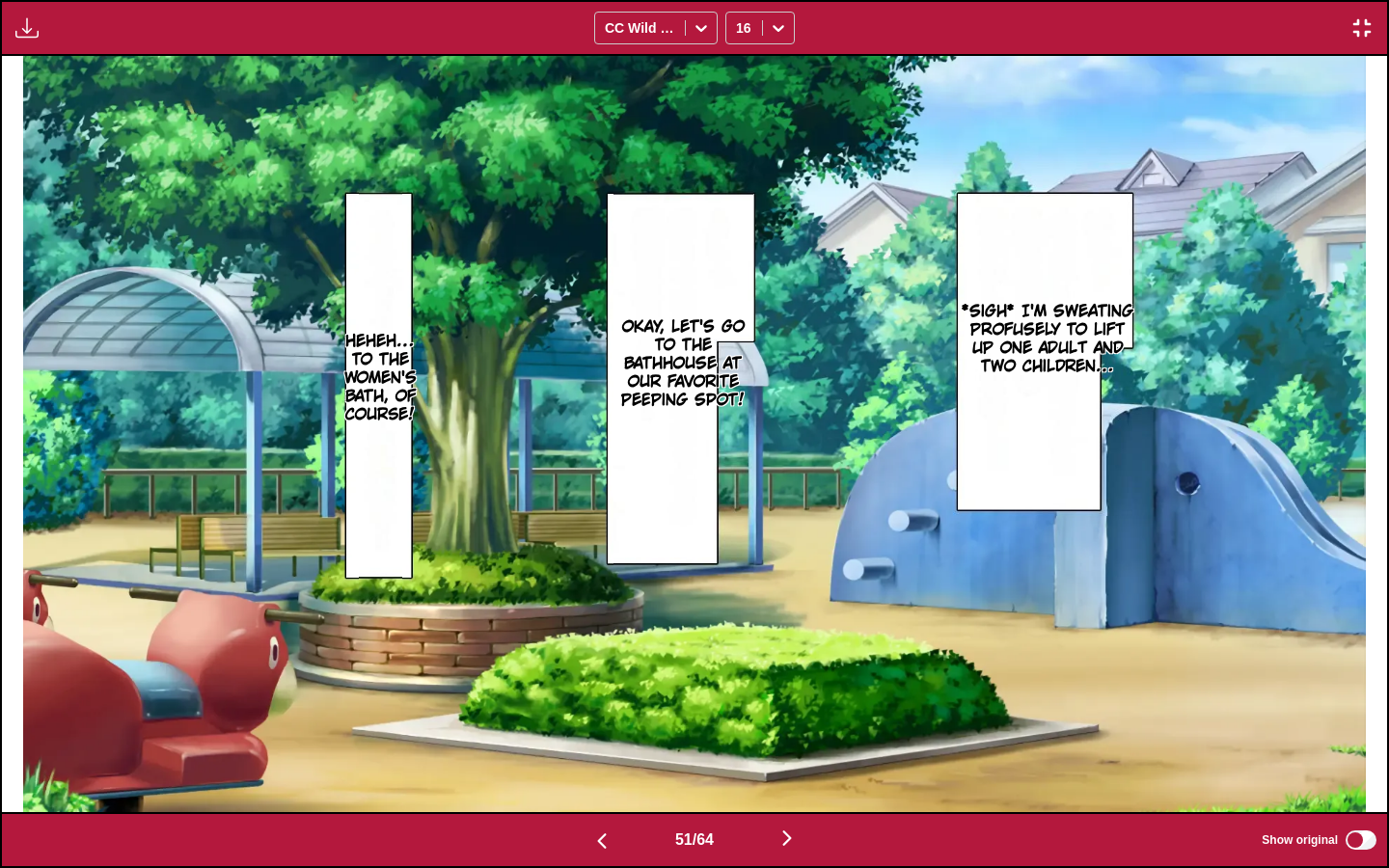 type 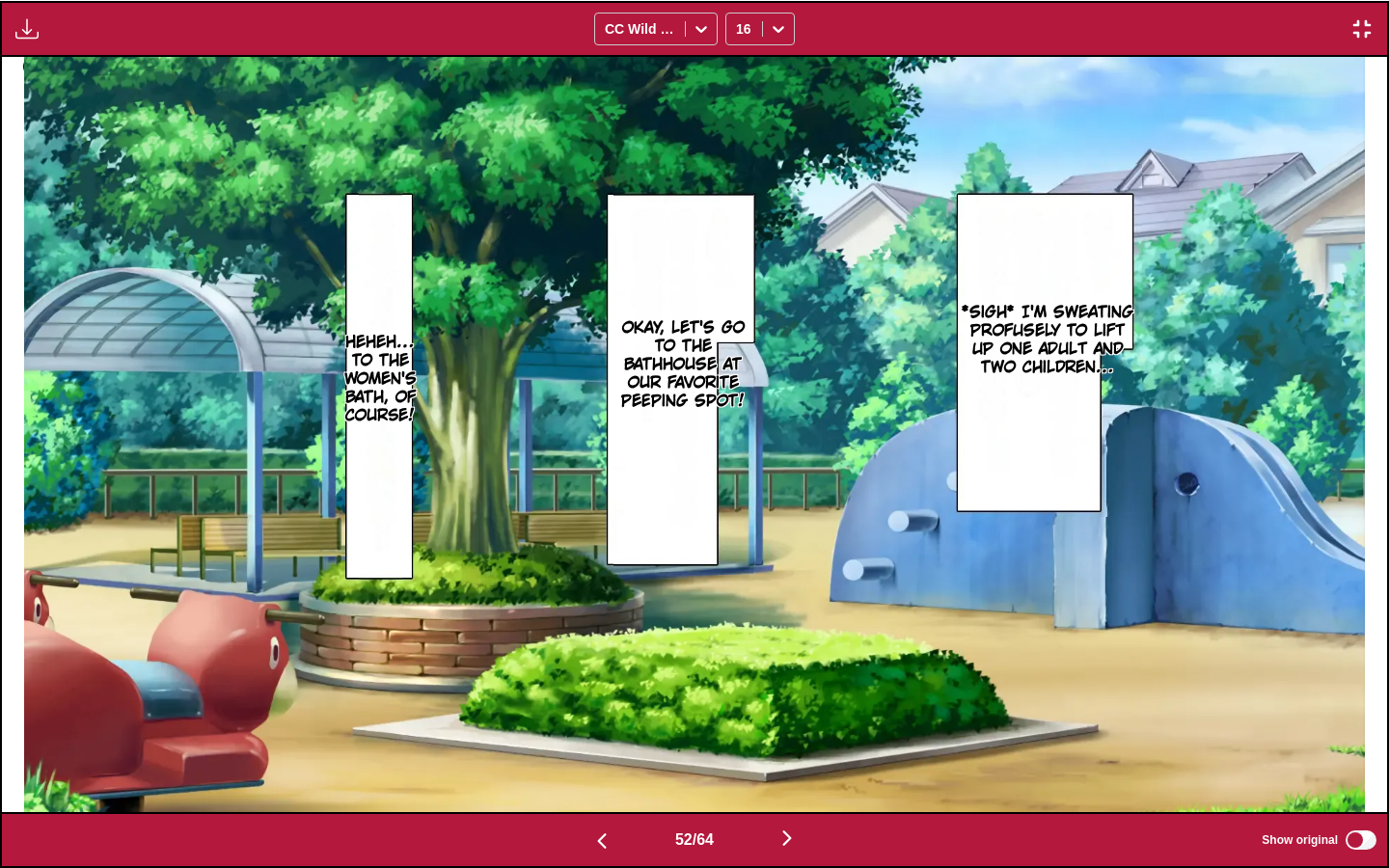 scroll, scrollTop: 0, scrollLeft: 70642, axis: horizontal 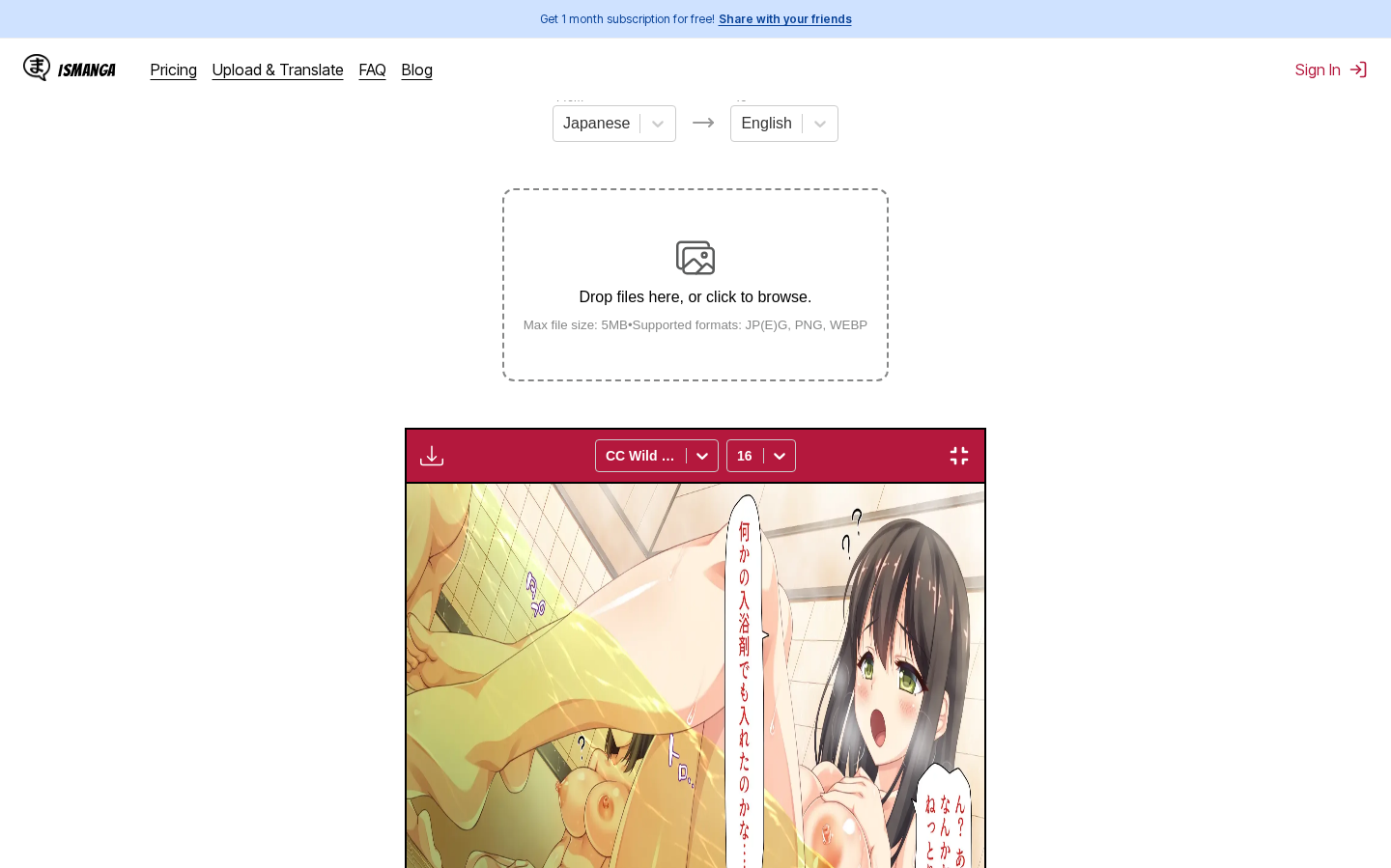 type 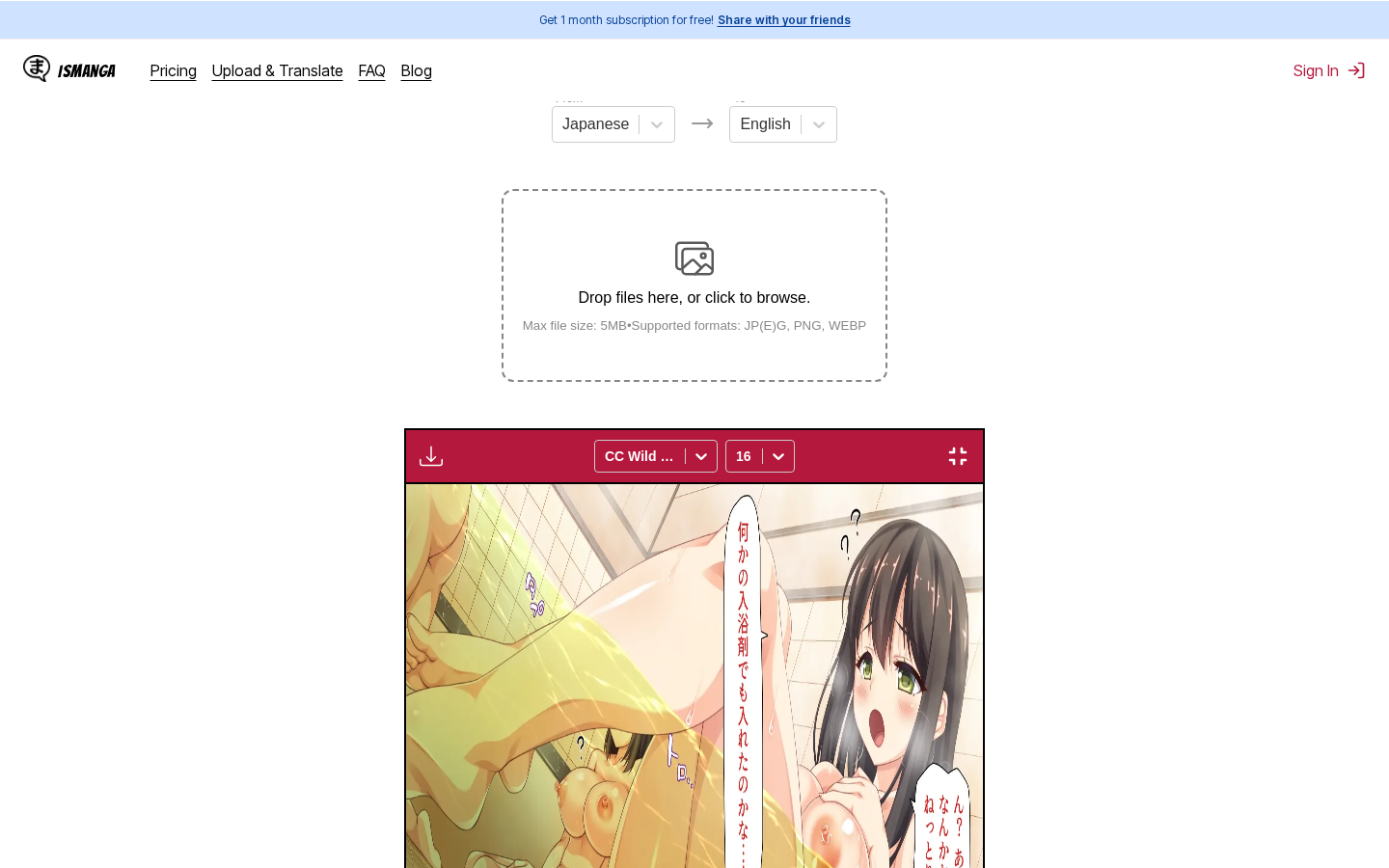 scroll, scrollTop: 0, scrollLeft: 73413, axis: horizontal 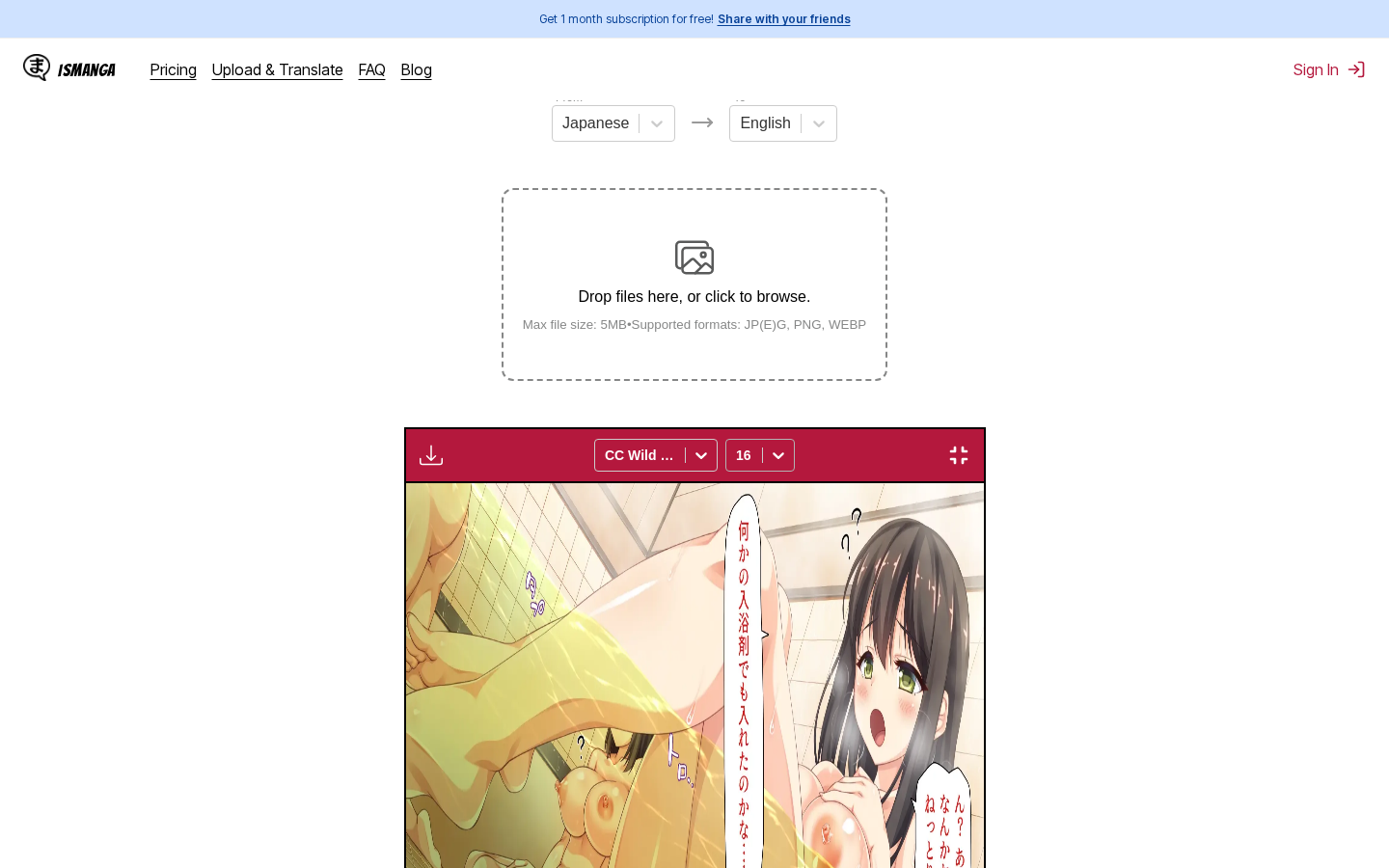 click on "16" at bounding box center (760, 455) 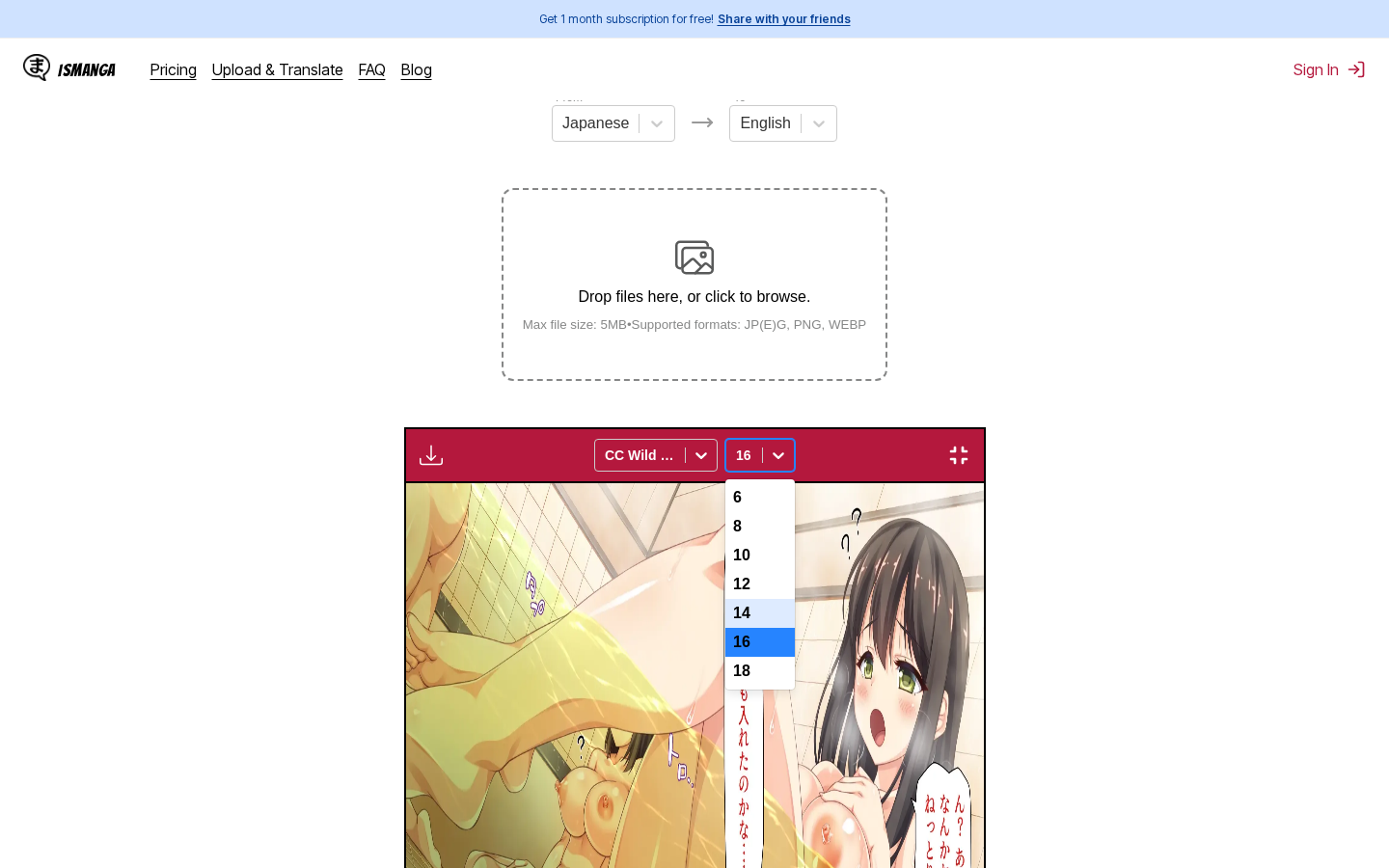 click on "14" at bounding box center (760, 613) 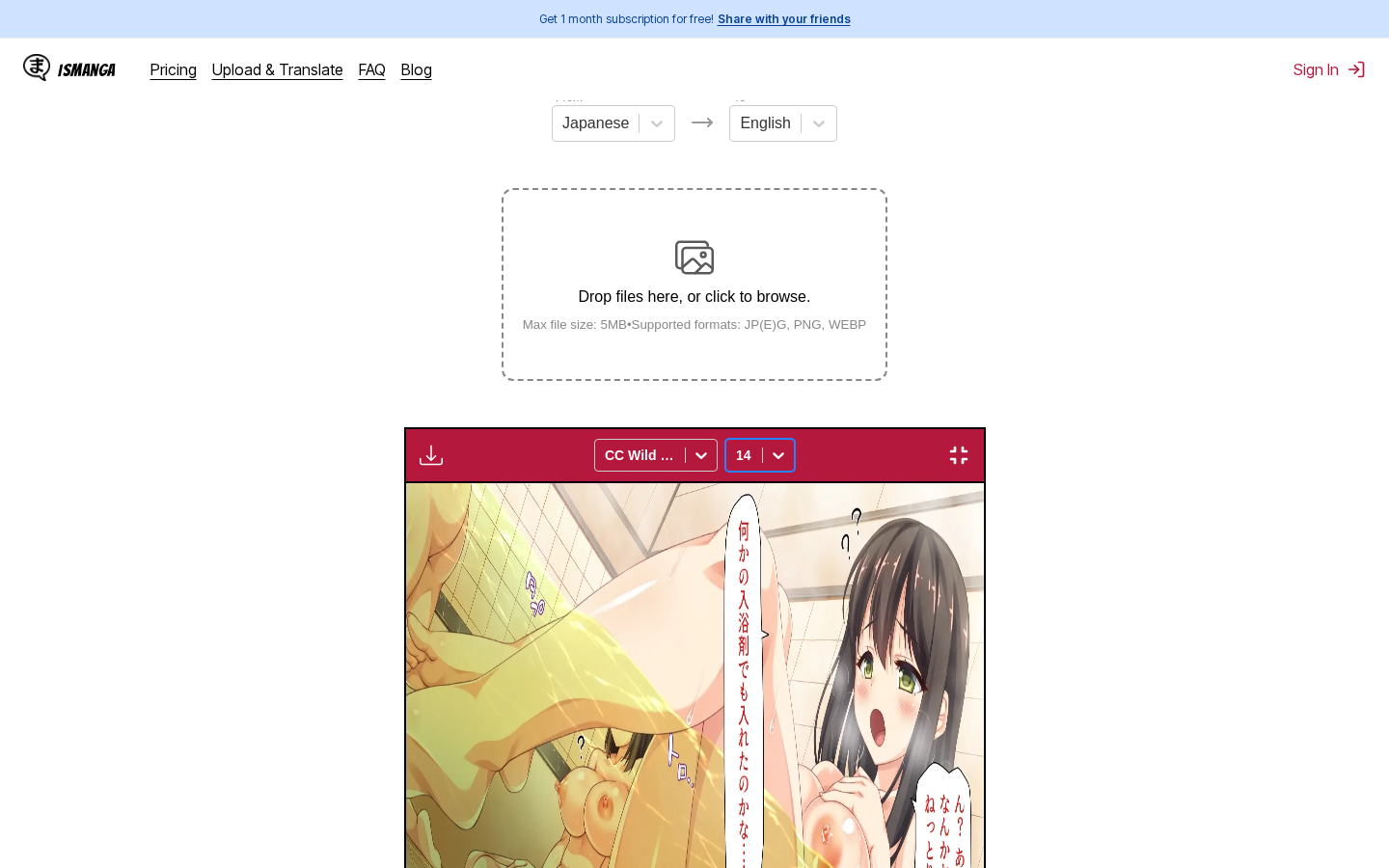 scroll, scrollTop: 0, scrollLeft: 76183, axis: horizontal 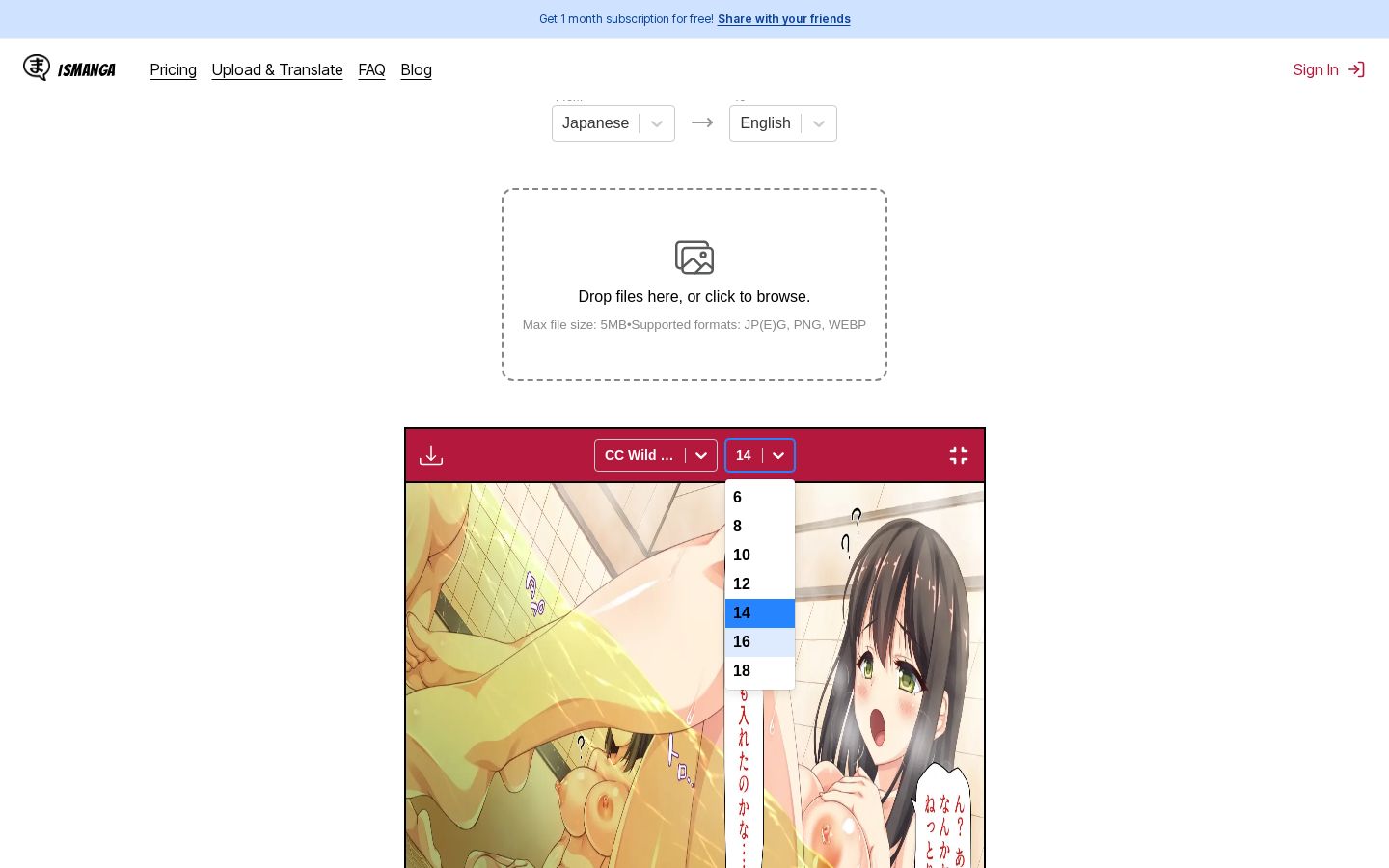 click on "16" at bounding box center [760, 642] 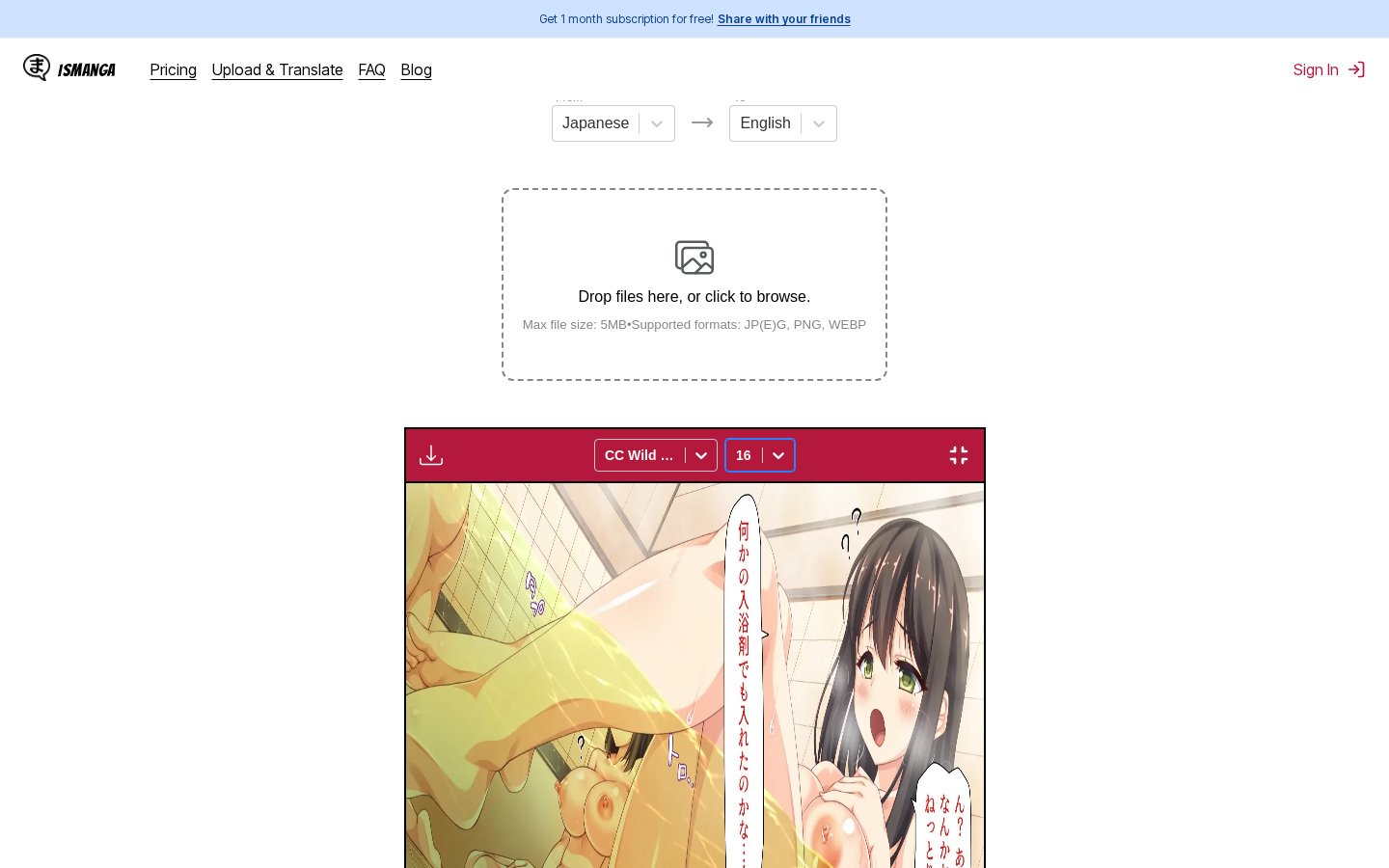 scroll, scrollTop: 0, scrollLeft: 77568, axis: horizontal 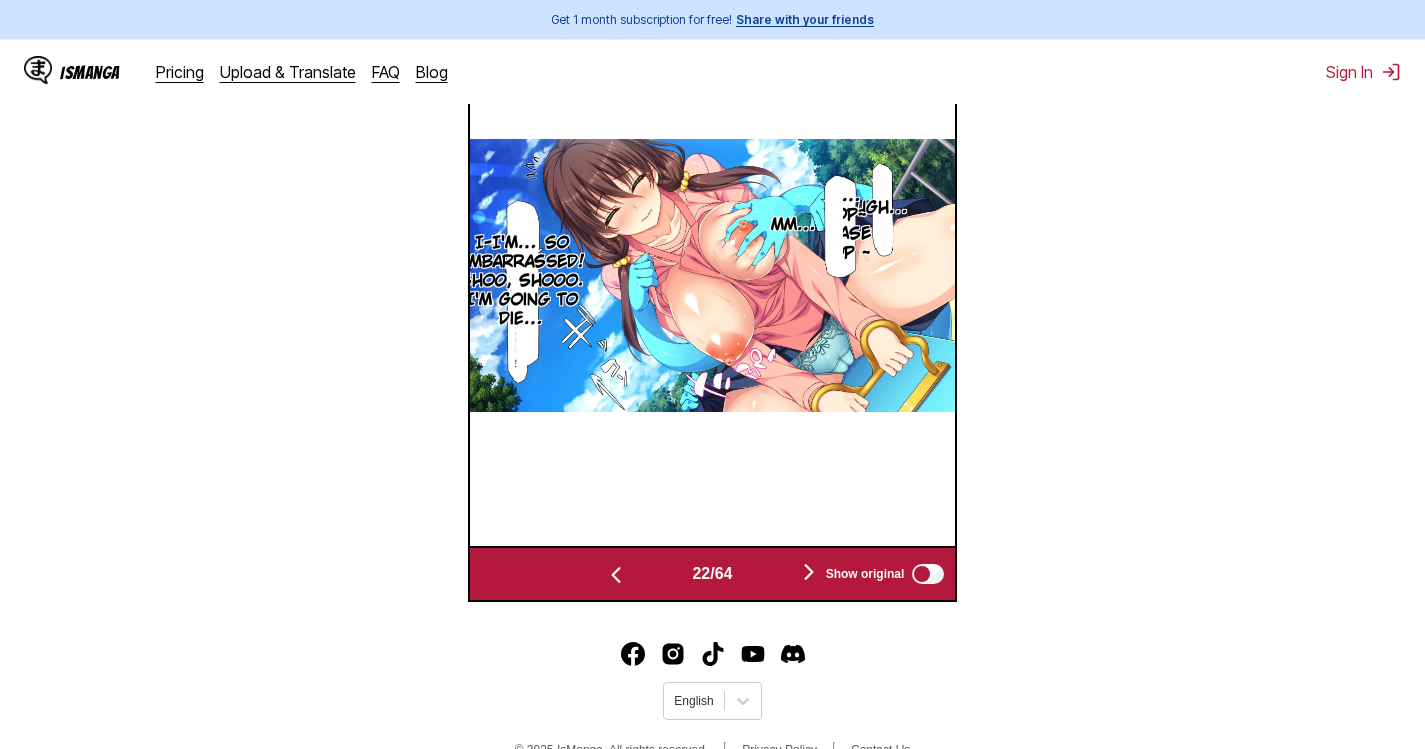 click on "No… Stop~ Please stop ~" at bounding box center [840, 225] 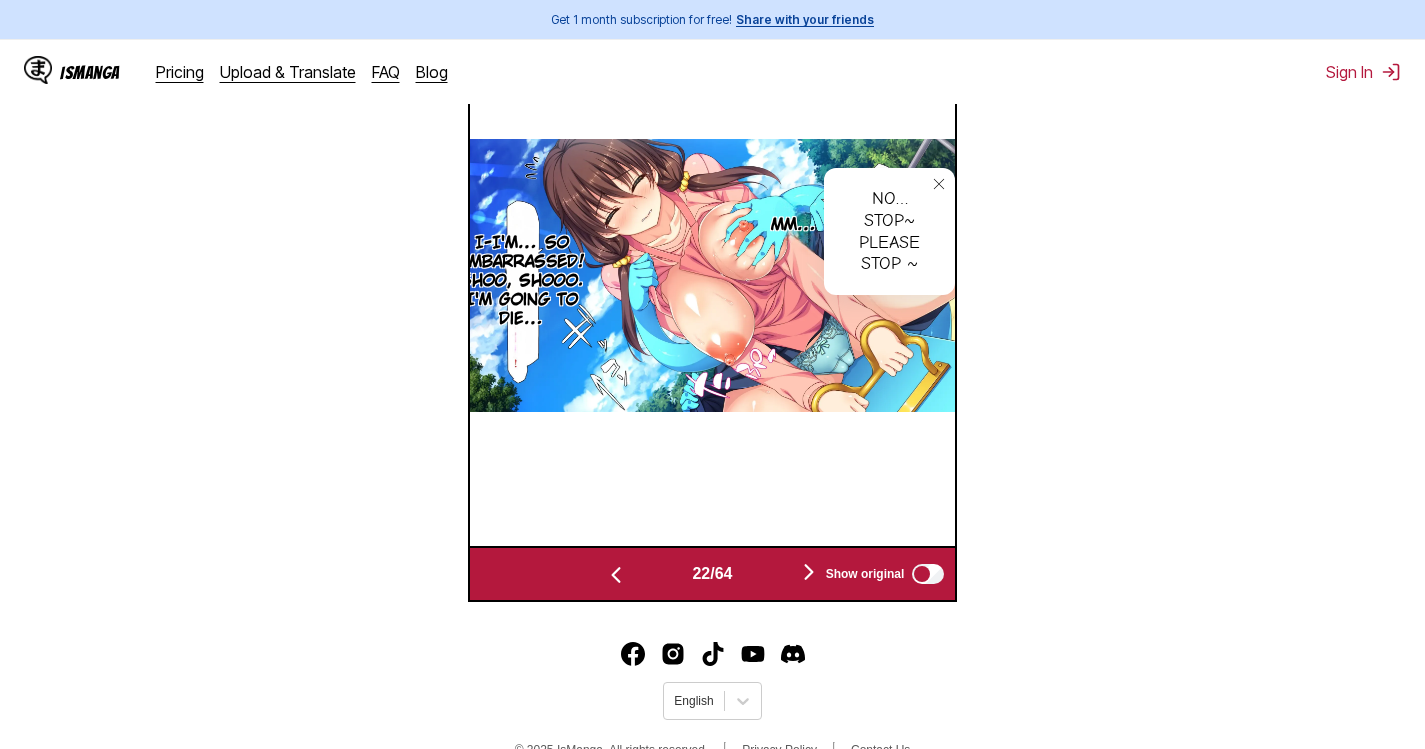 click at bounding box center (939, 184) 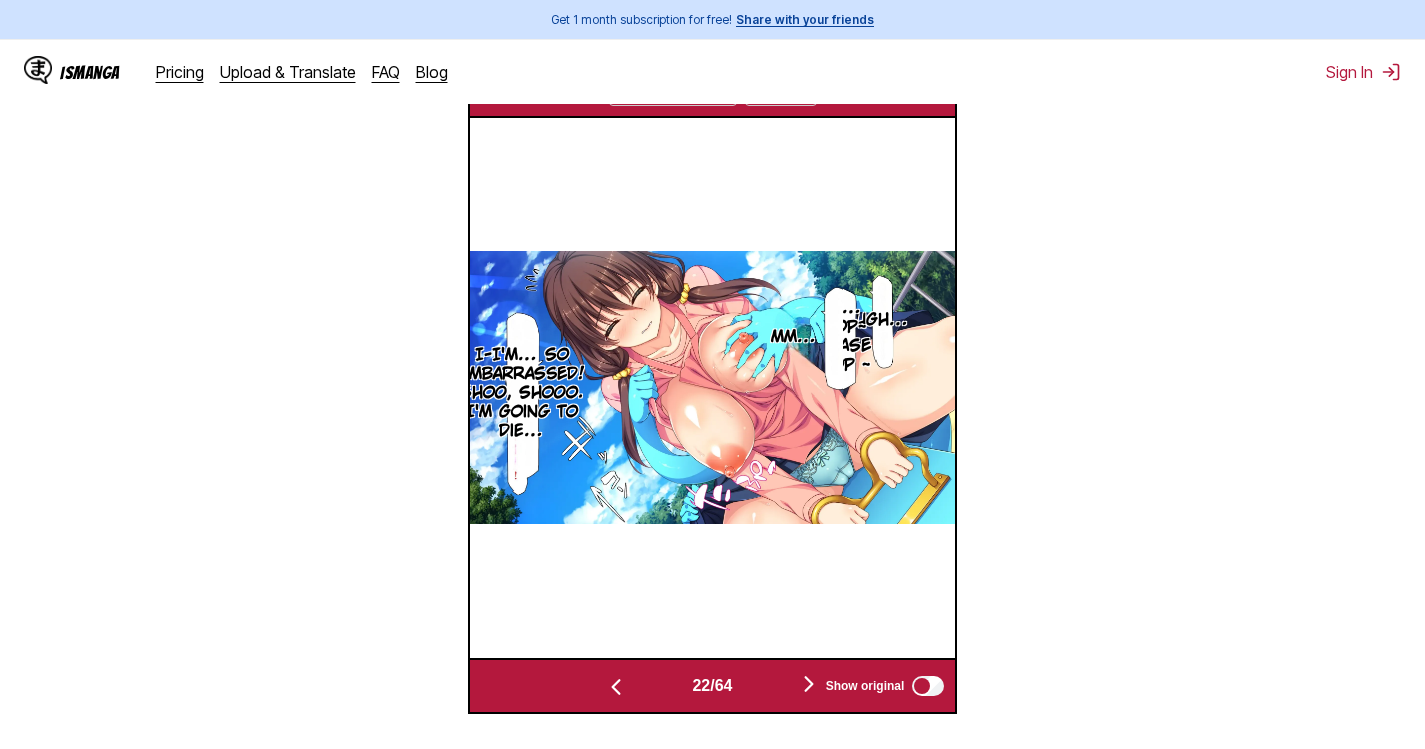 scroll, scrollTop: 522, scrollLeft: 0, axis: vertical 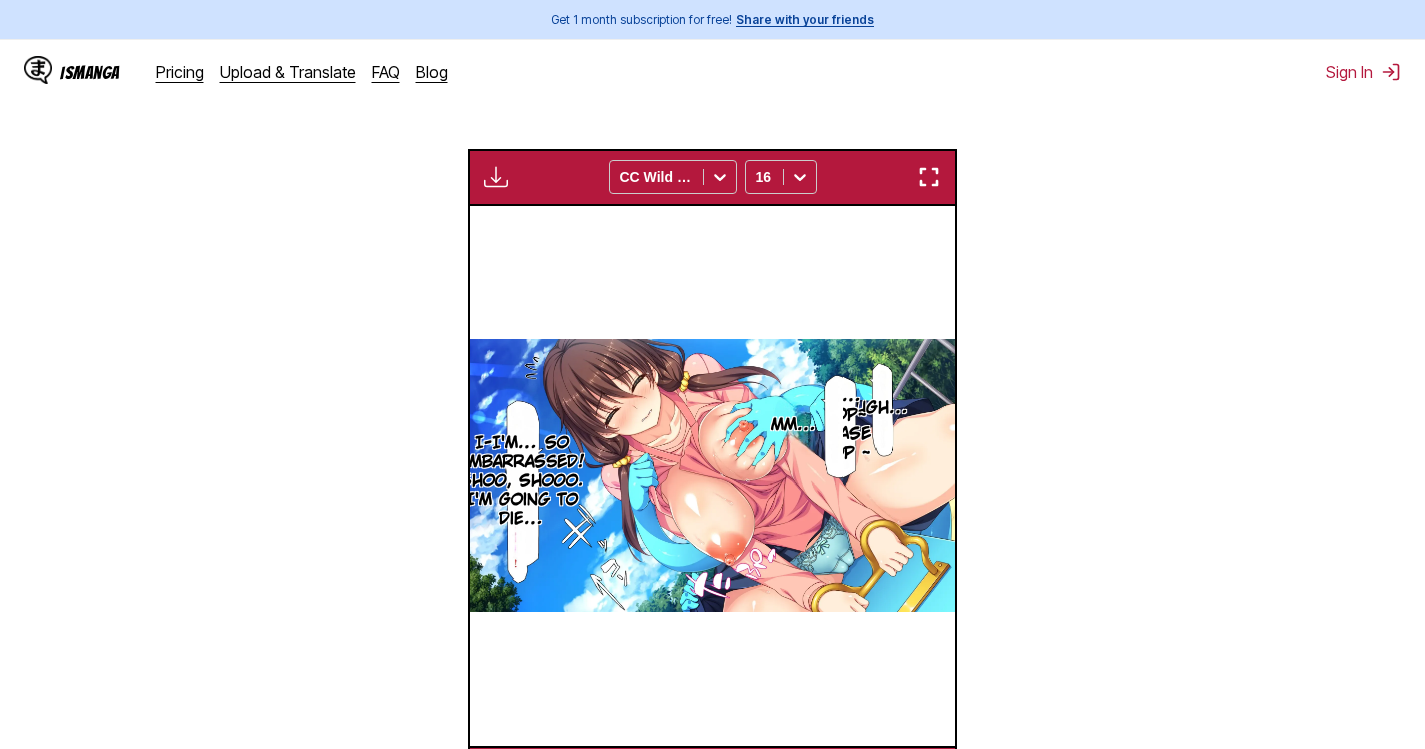 click at bounding box center (929, 177) 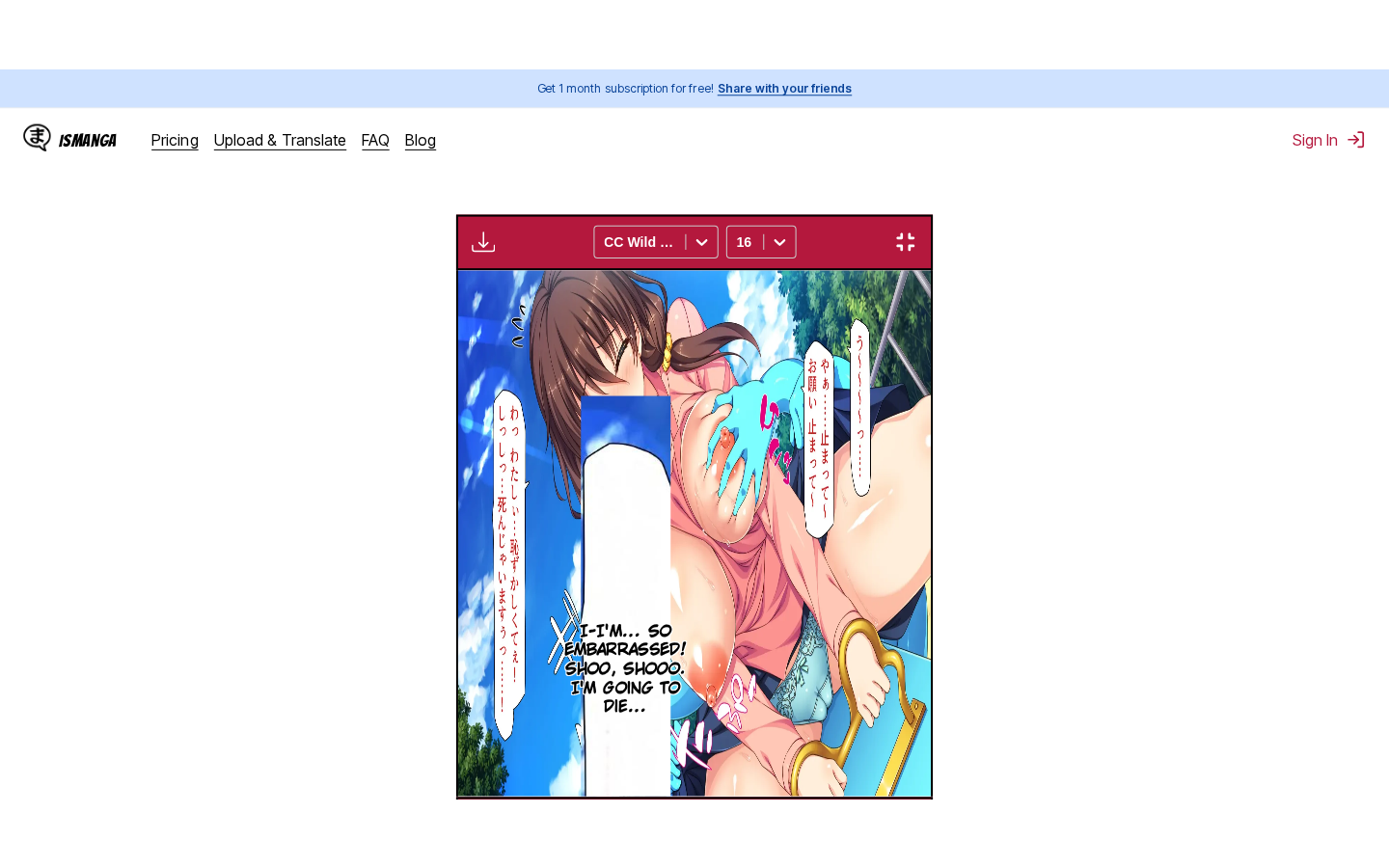 scroll, scrollTop: 220, scrollLeft: 0, axis: vertical 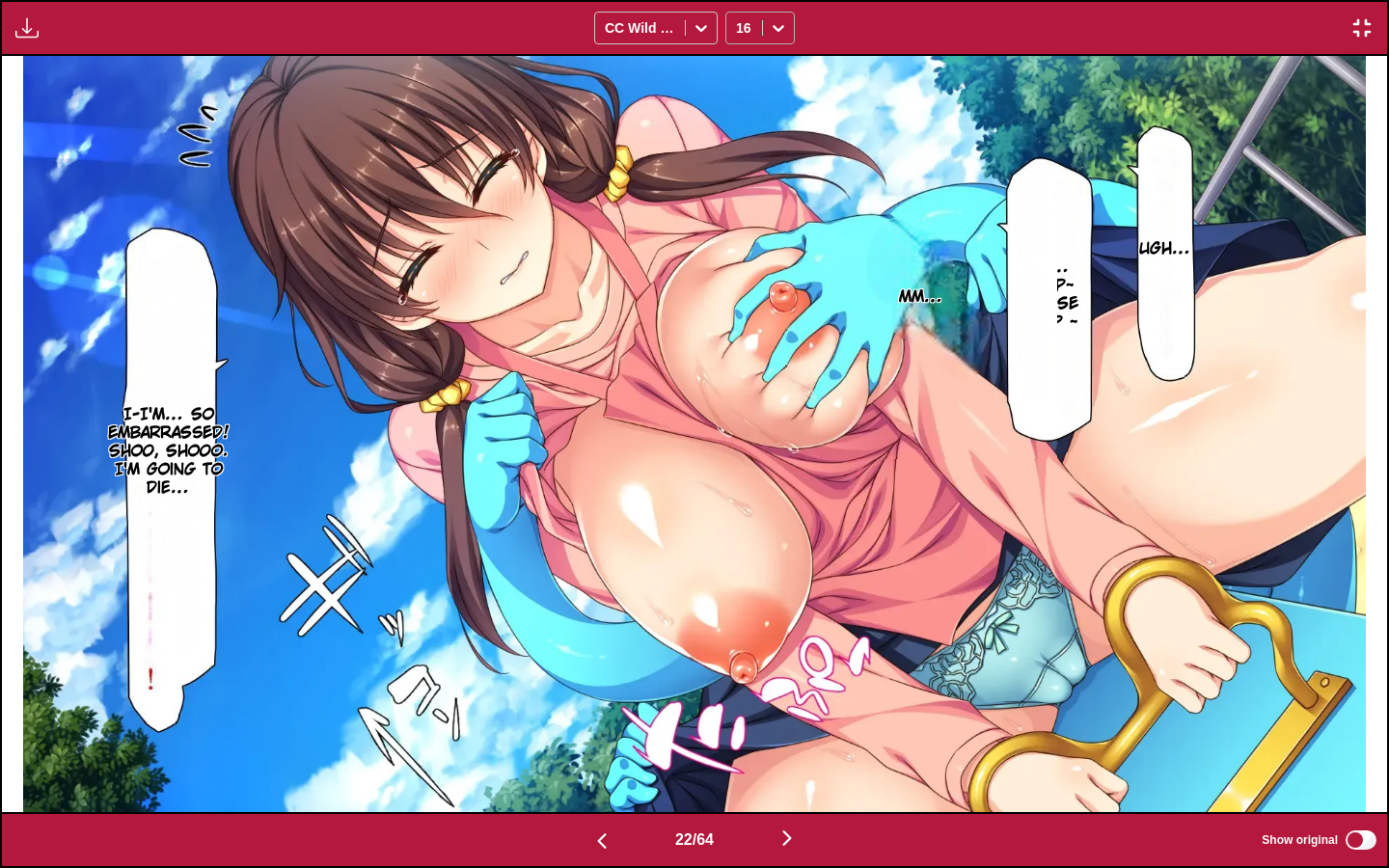 click 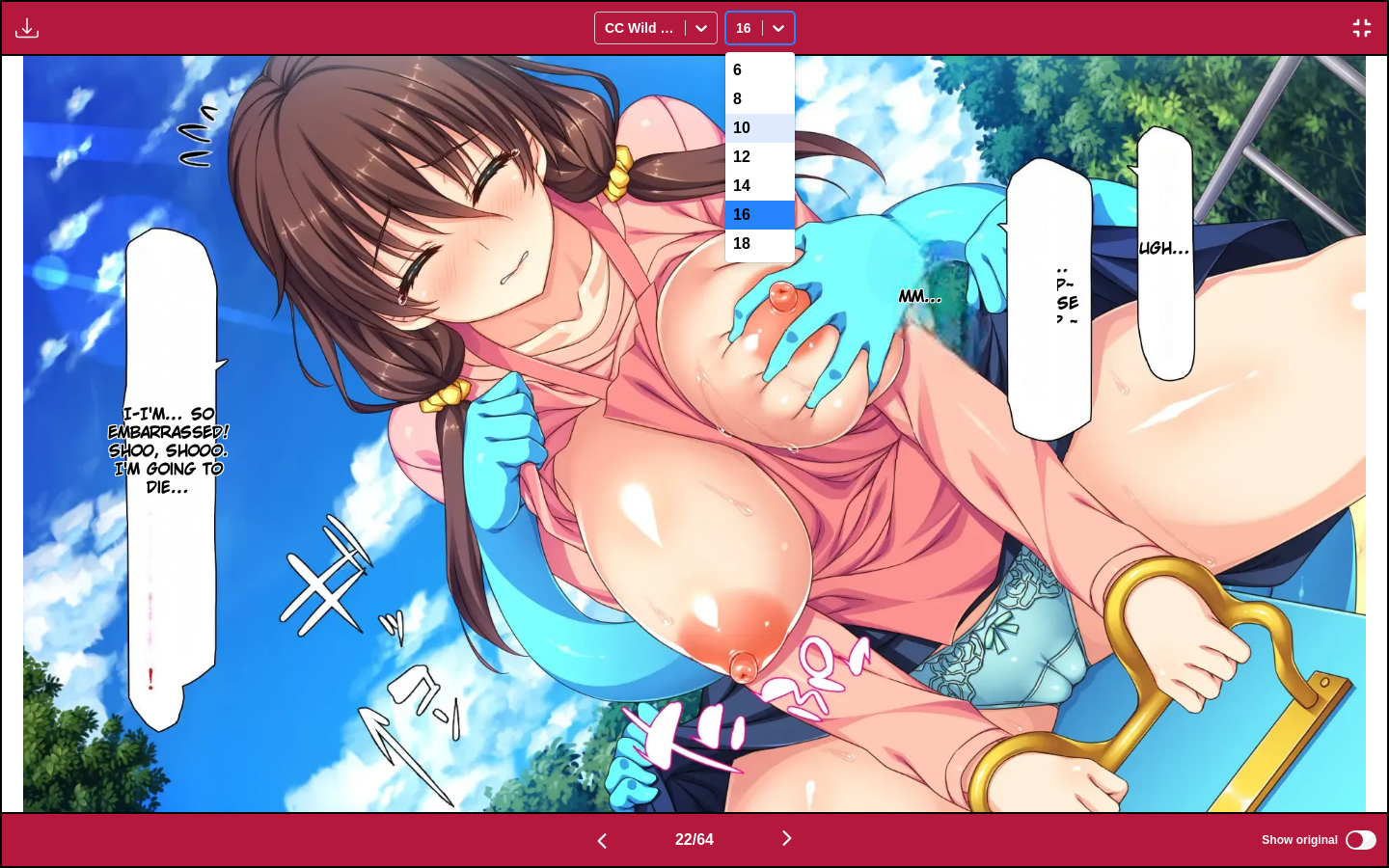 click on "10" at bounding box center (760, 128) 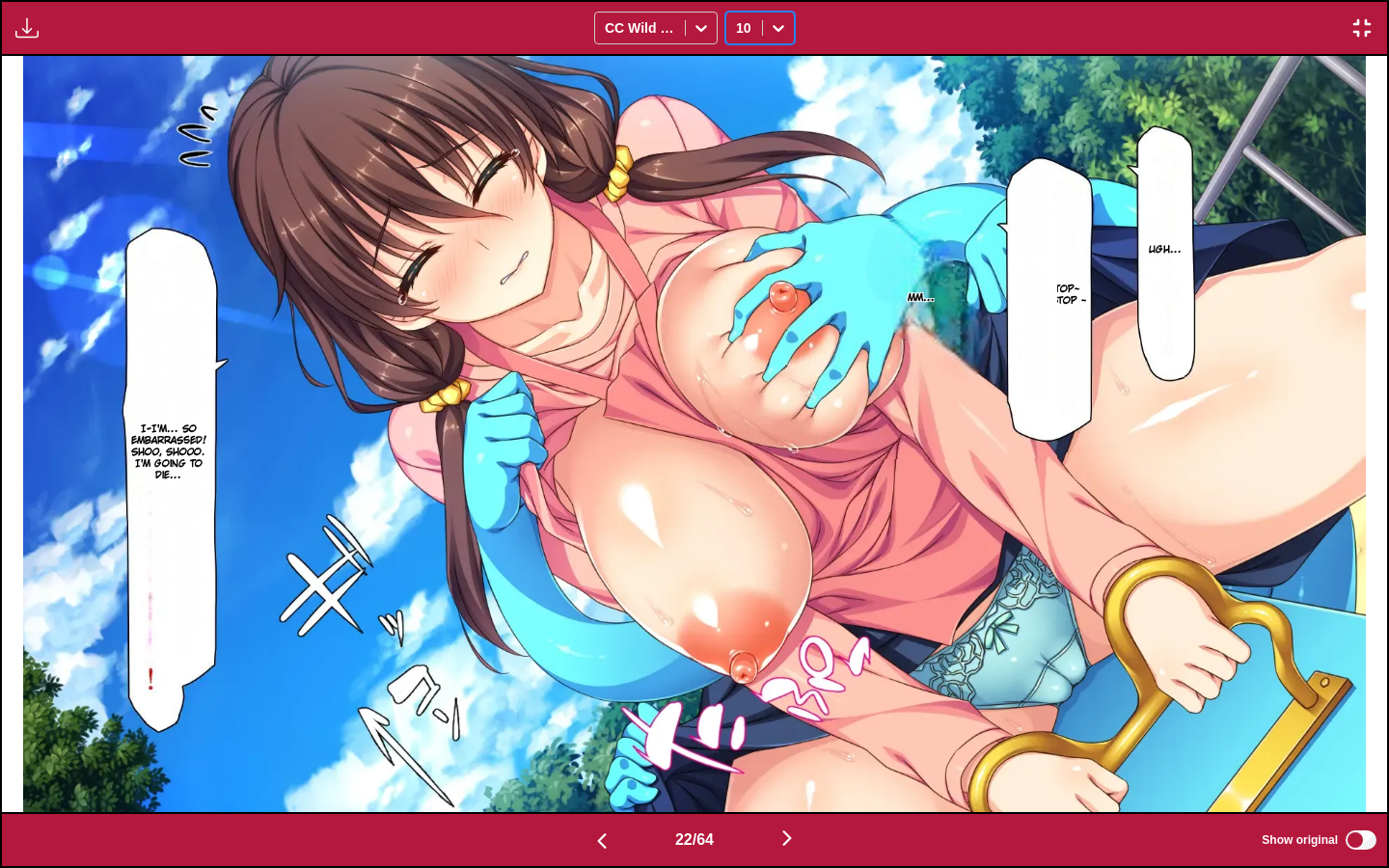 click 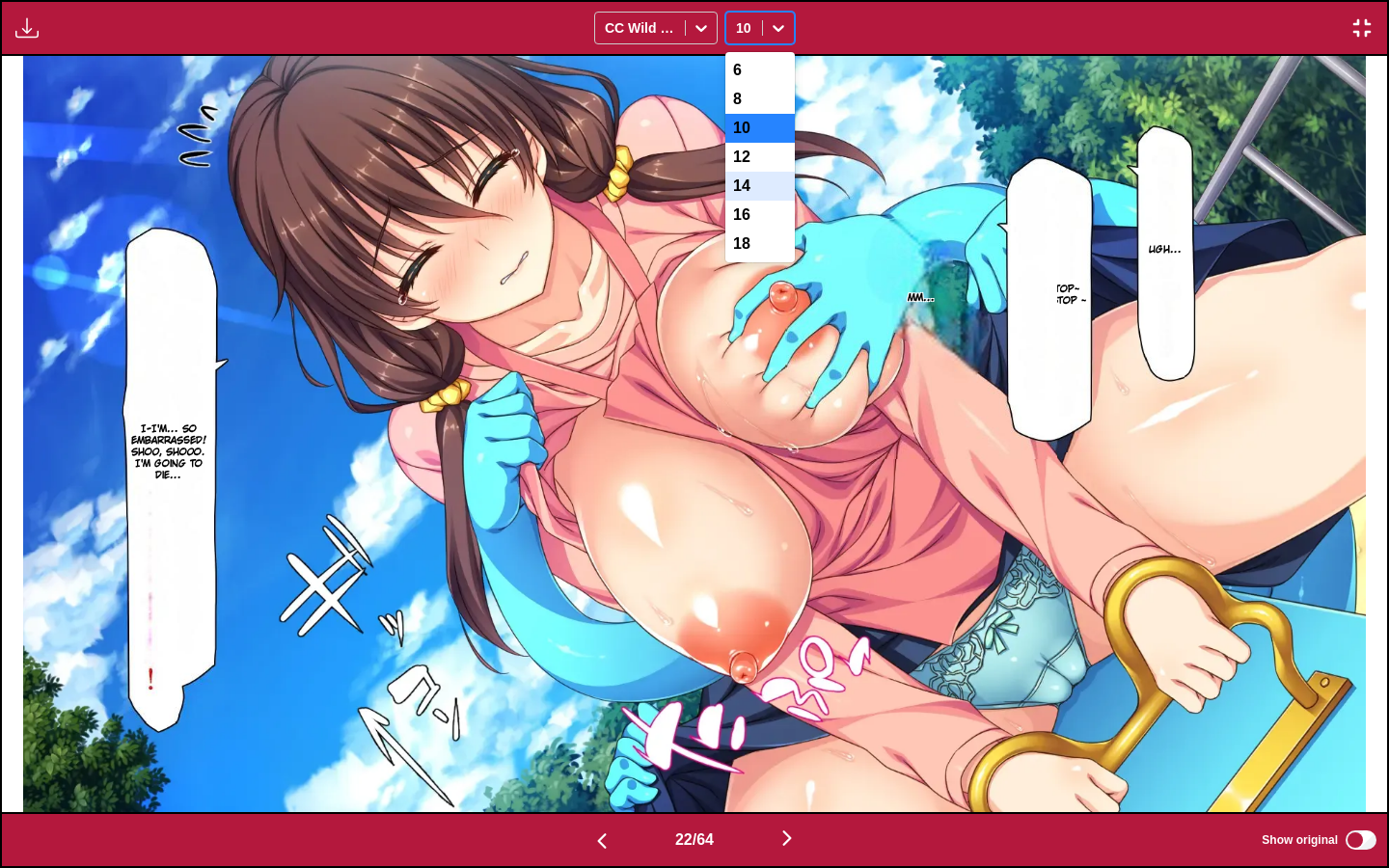 click on "14" at bounding box center (760, 186) 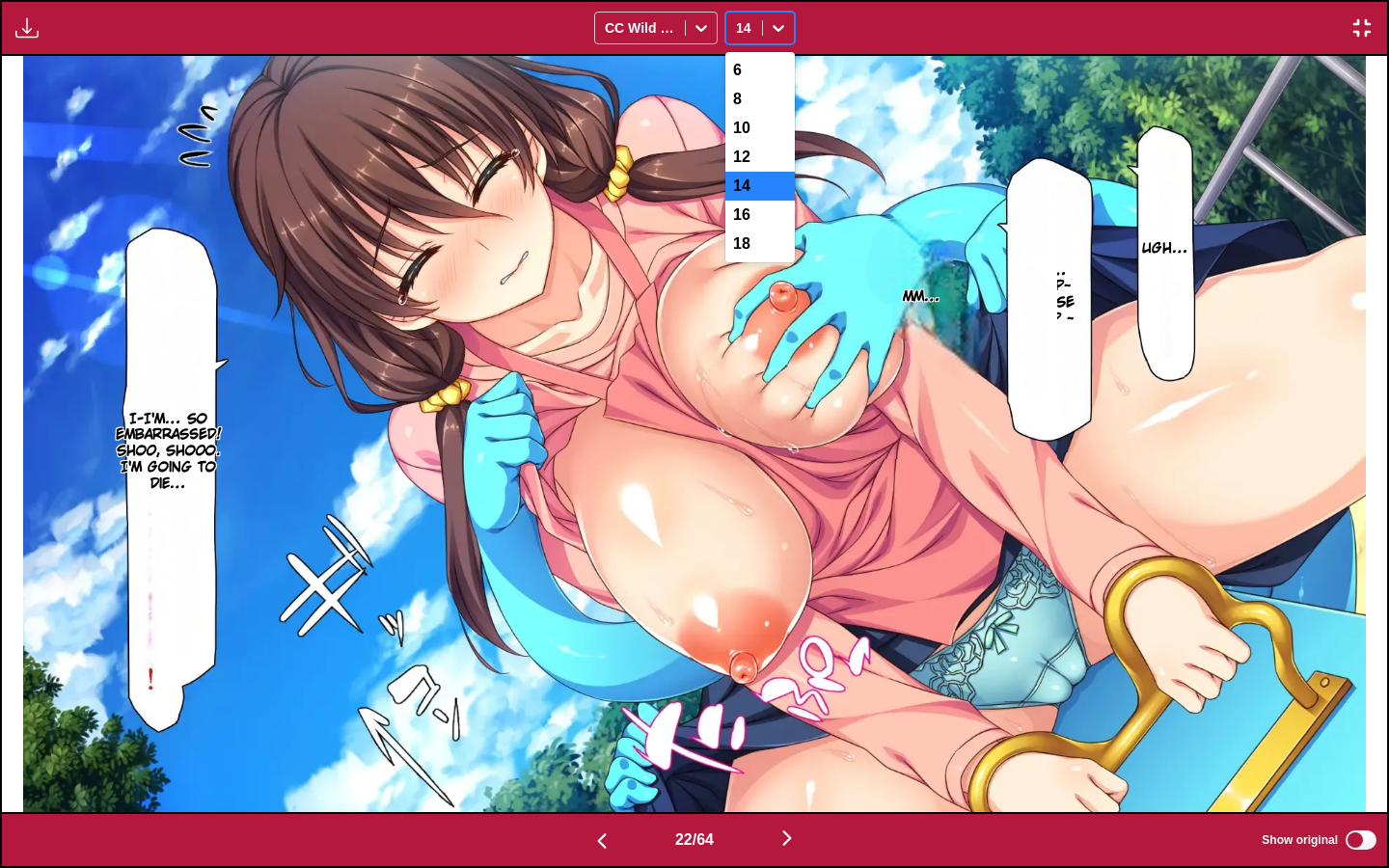 click 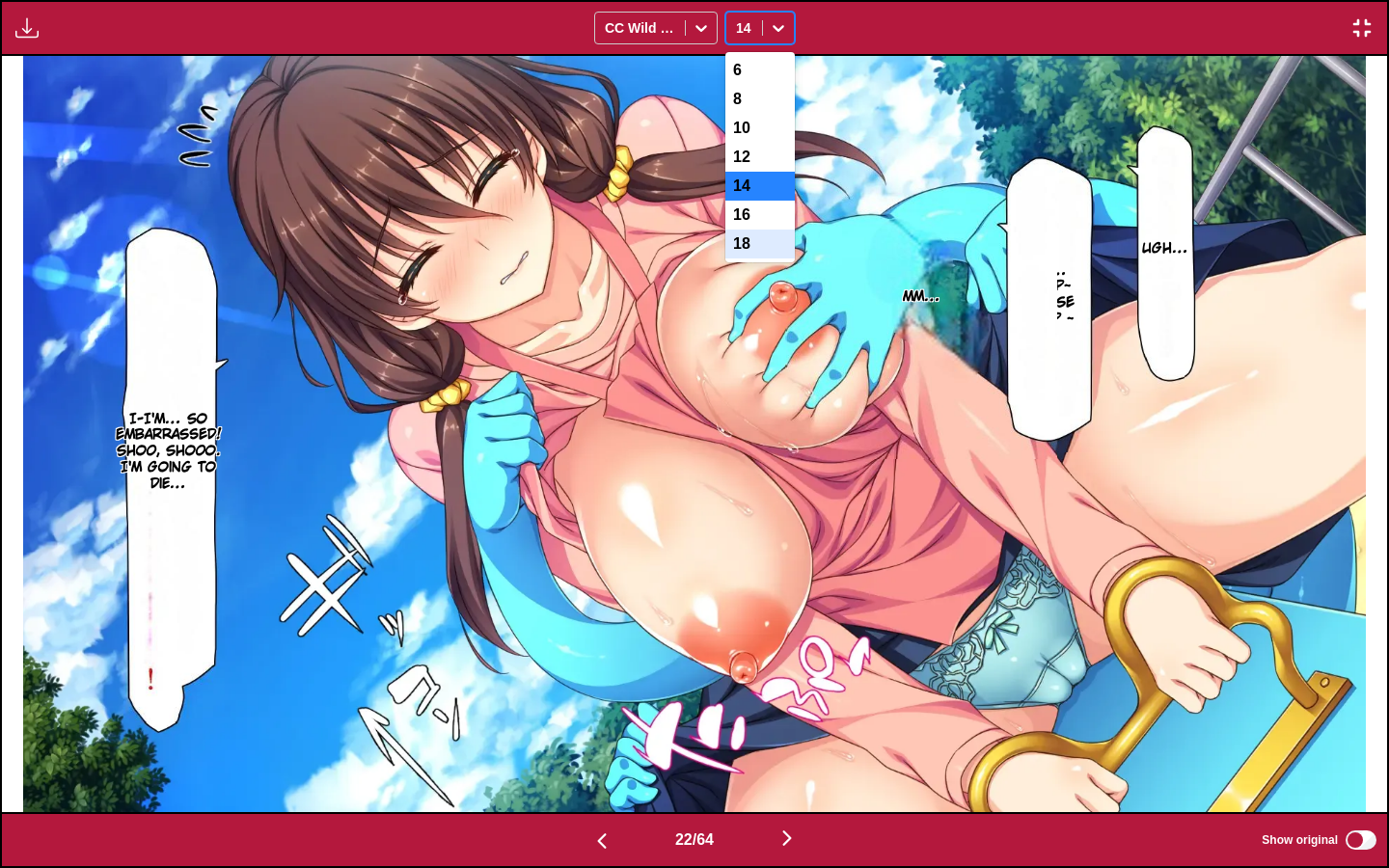 click on "18" at bounding box center [760, 244] 